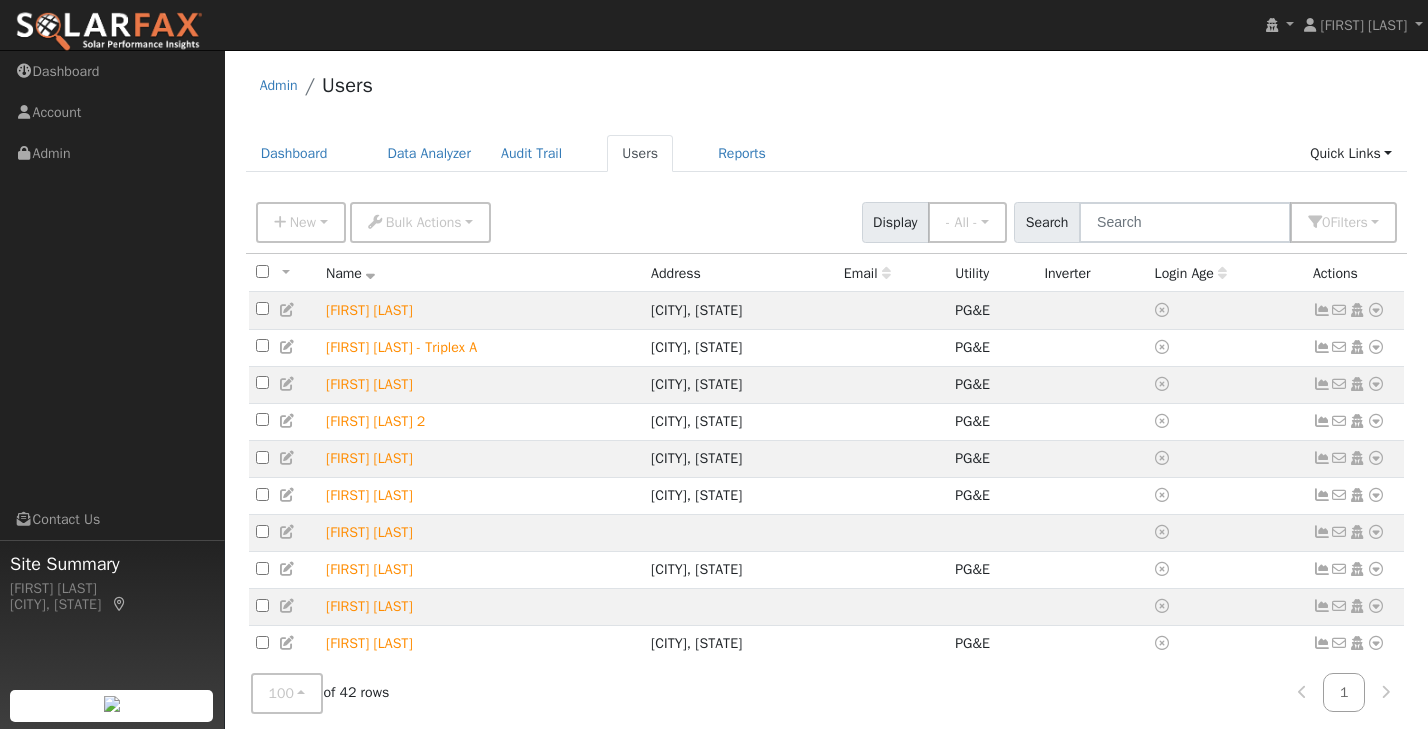 scroll, scrollTop: 0, scrollLeft: 0, axis: both 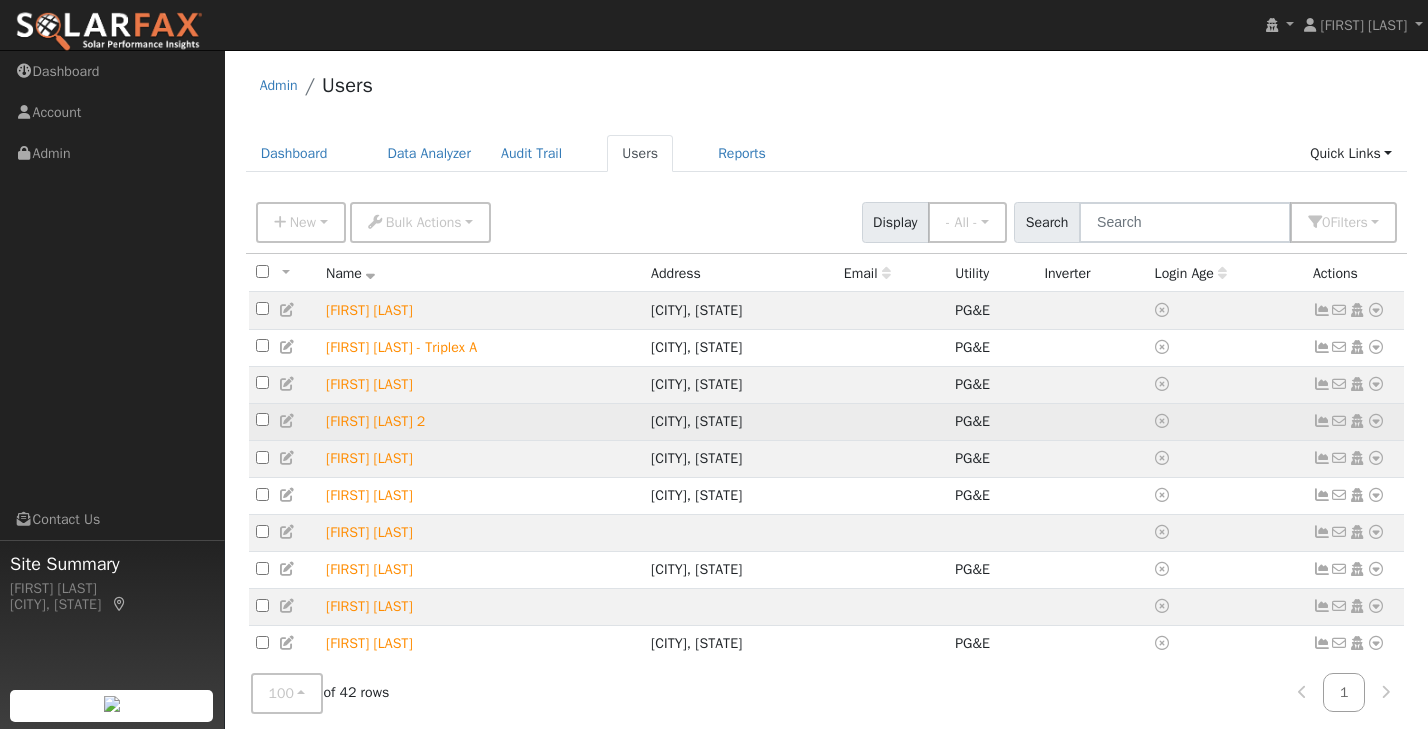 click at bounding box center (1322, 421) 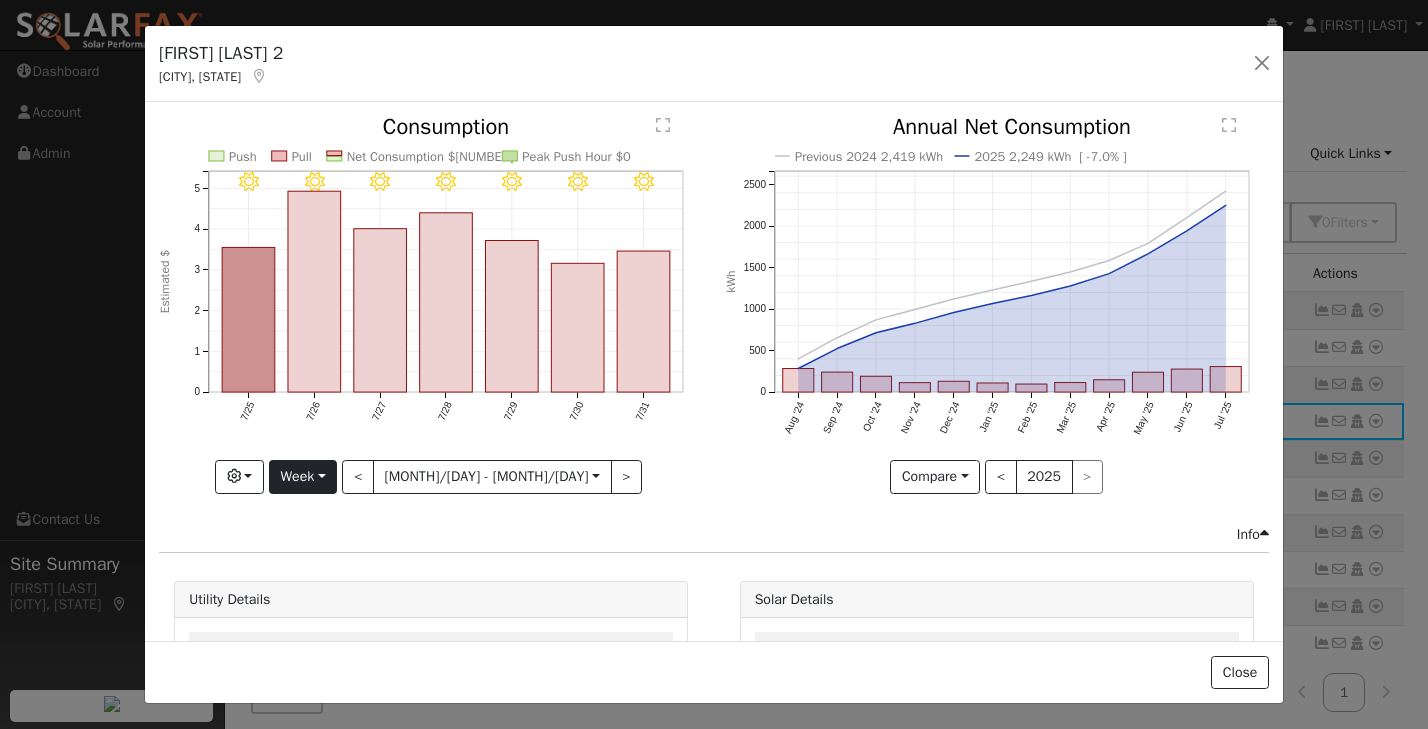 click on "Week" at bounding box center (303, 477) 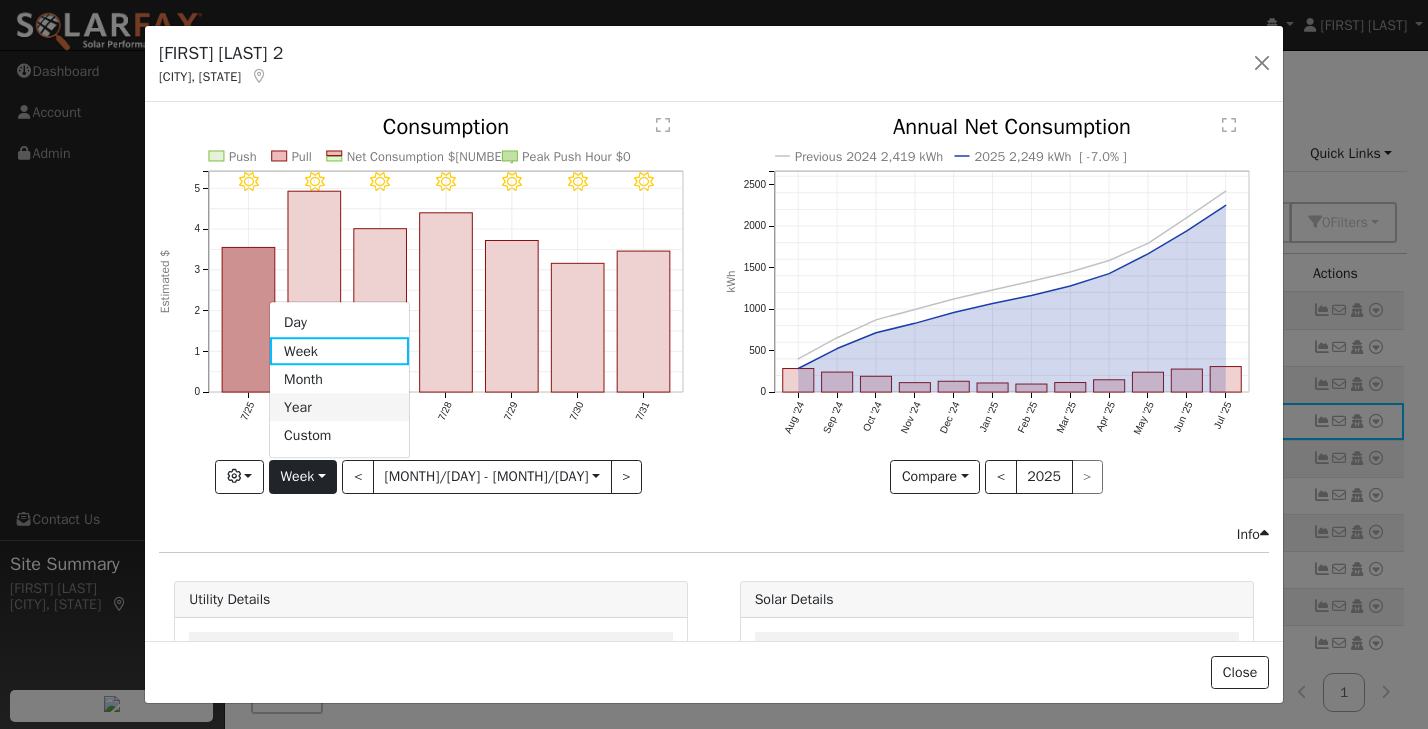 click on "Year" at bounding box center (339, 408) 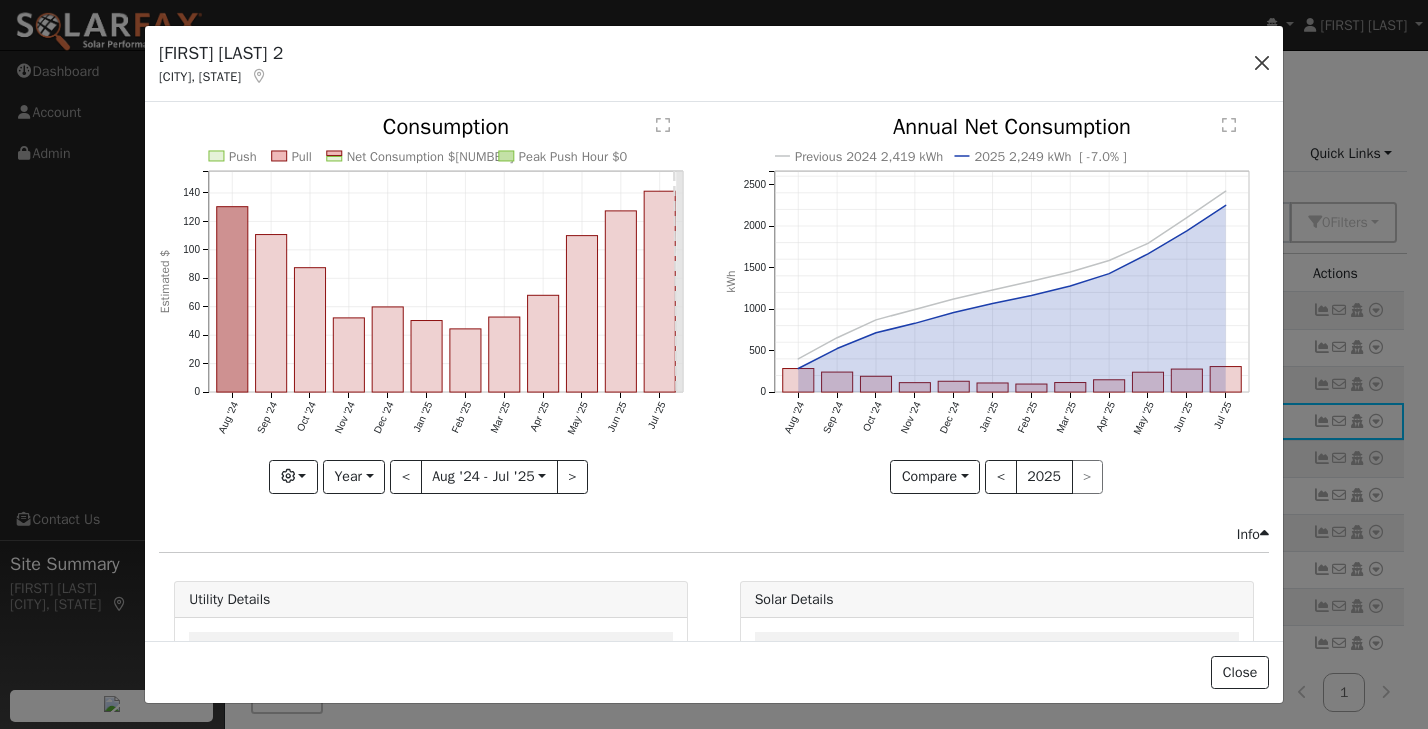 click at bounding box center [1262, 63] 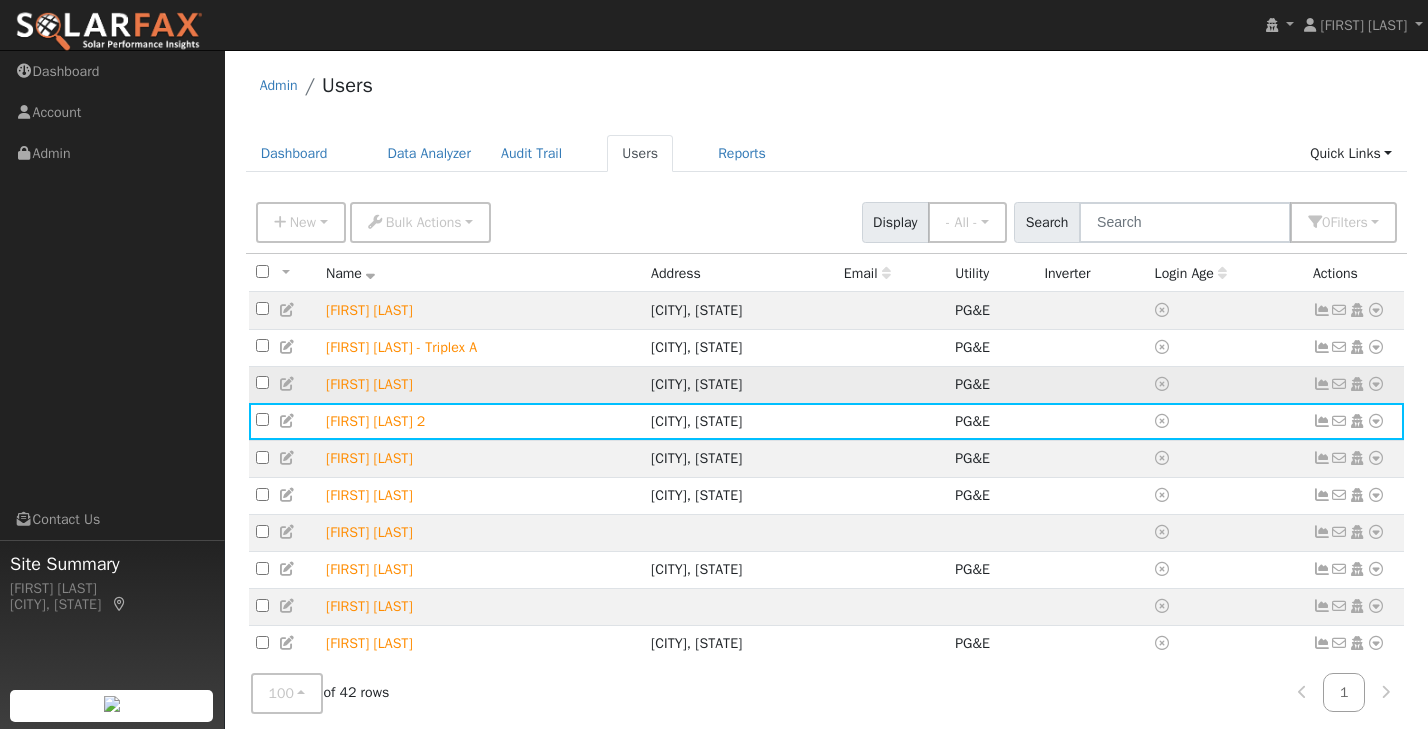 click at bounding box center (1322, 384) 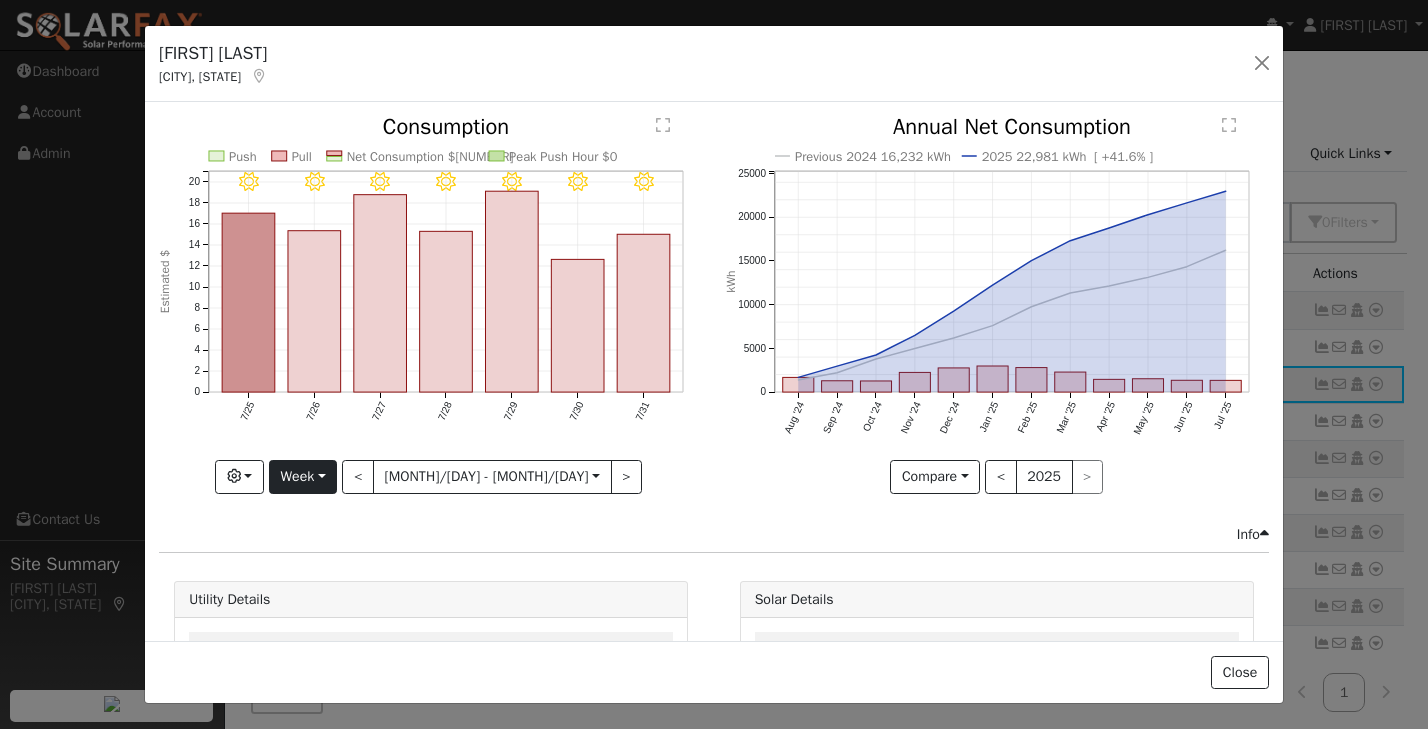 click on "Week" at bounding box center (303, 477) 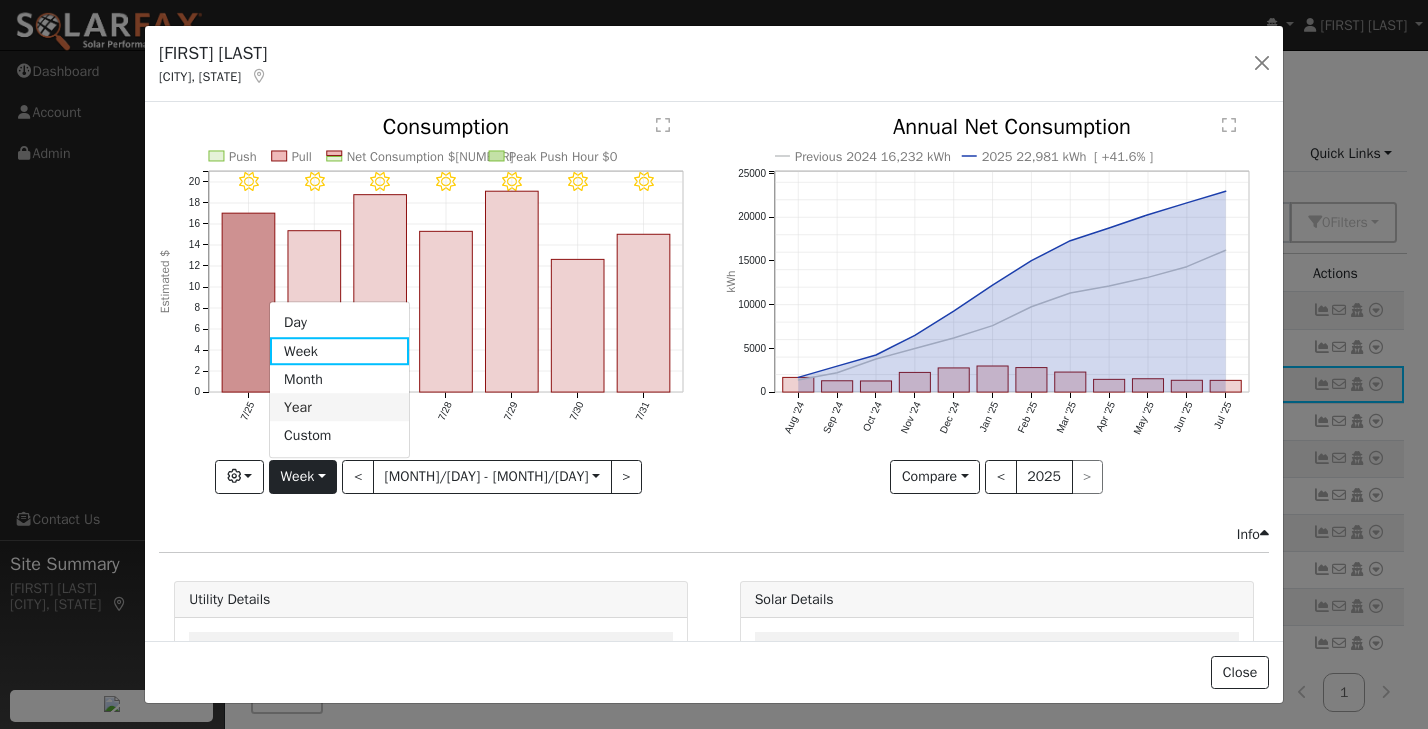 click on "Year" at bounding box center (339, 408) 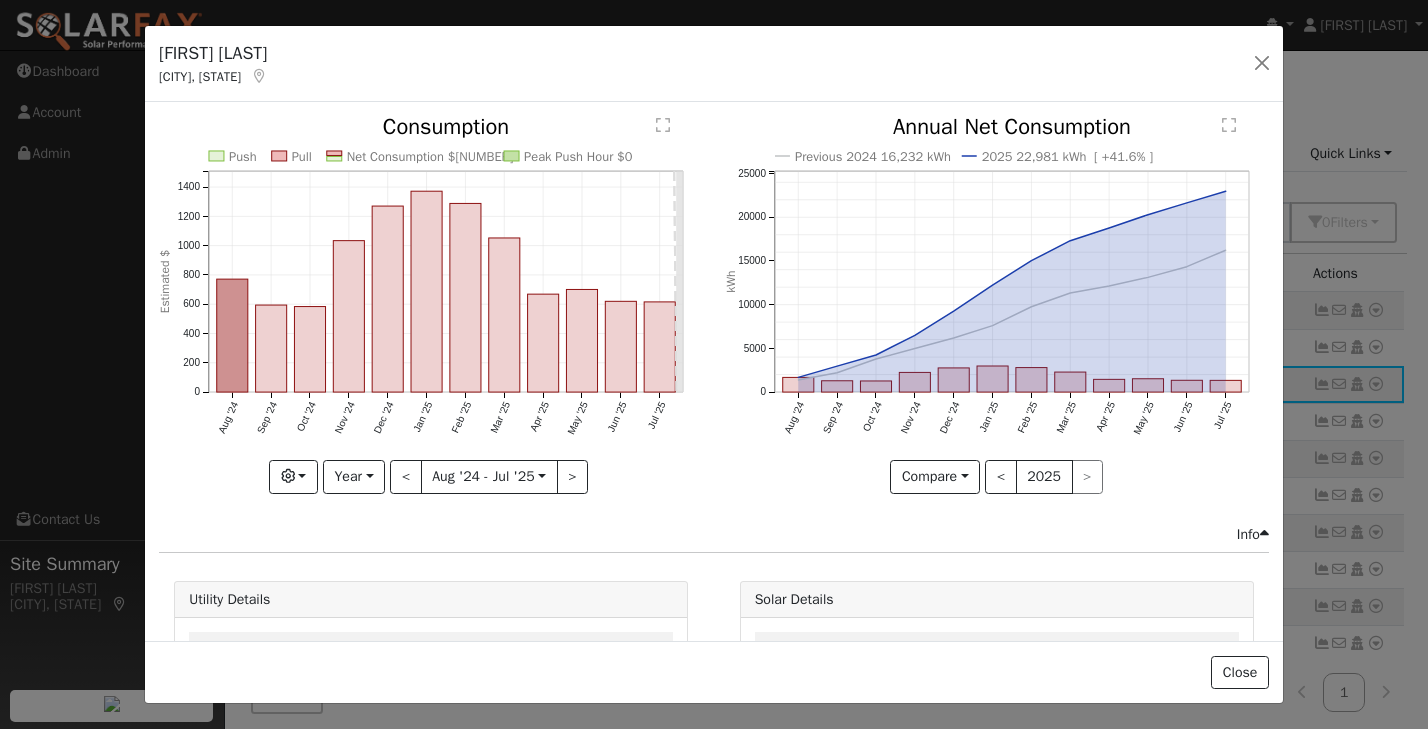 click on "Push Pull Net Consumption $10571  Peak Push Hour $0  Aug '24 Sep '24 Oct '24 Nov '24 Dec '24 Jan '25 Feb '25 Mar '25 Apr '25 May '25 Jun '25 Jul '25 0 200 400 600 800 1000 1200 1400  Consumption Estimated $ onclick="" onclick="" onclick="" onclick="" onclick="" onclick="" onclick="" onclick="" onclick="" onclick="" onclick="" onclick="" Graphs Estimated Production Previous Year Consumption Previous Year Total Consumption Previous Year Cumulative Consumption Previous Year Options Weather °F kWh $ Net Push/Pull Previous Year Period Year Day Week Month Year Custom < Aug '24 - Jul '25  2024-08-01 >" at bounding box center [431, 319] 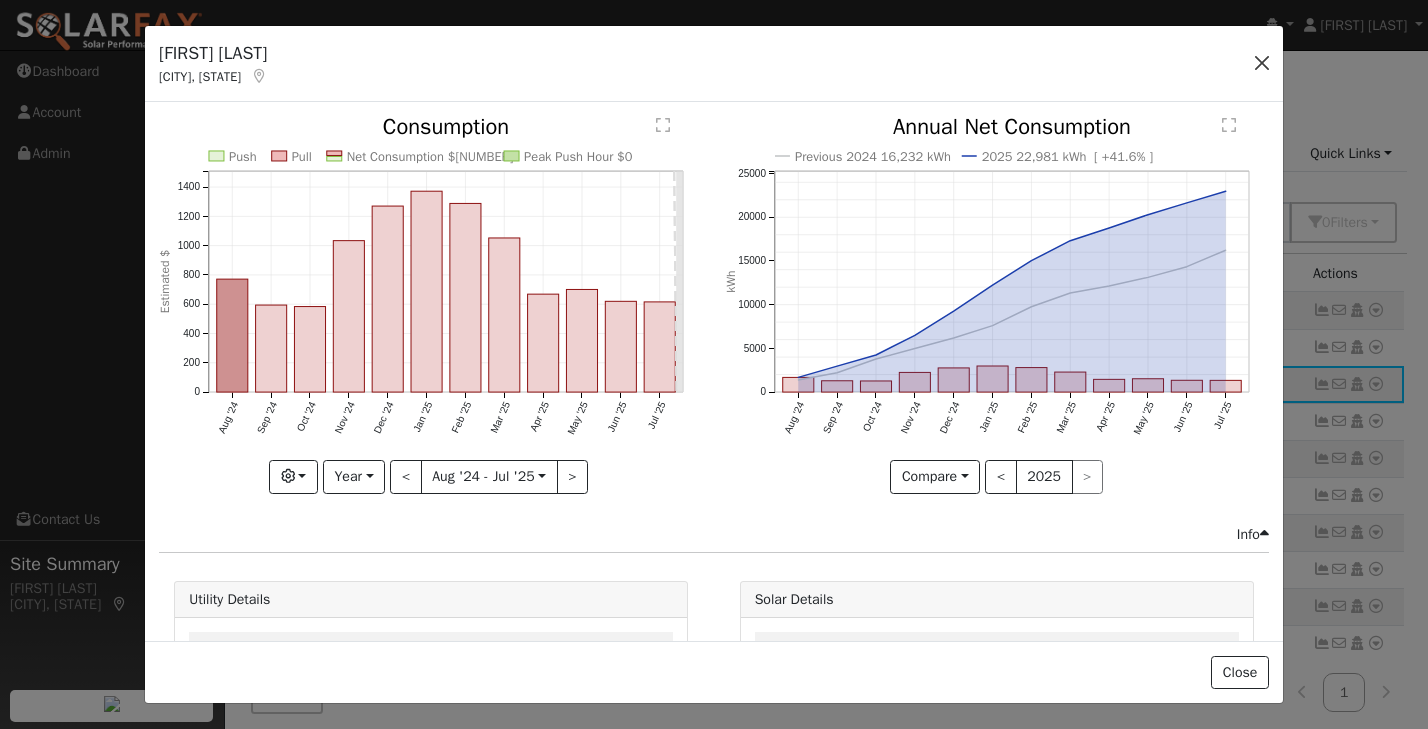 click at bounding box center (1262, 63) 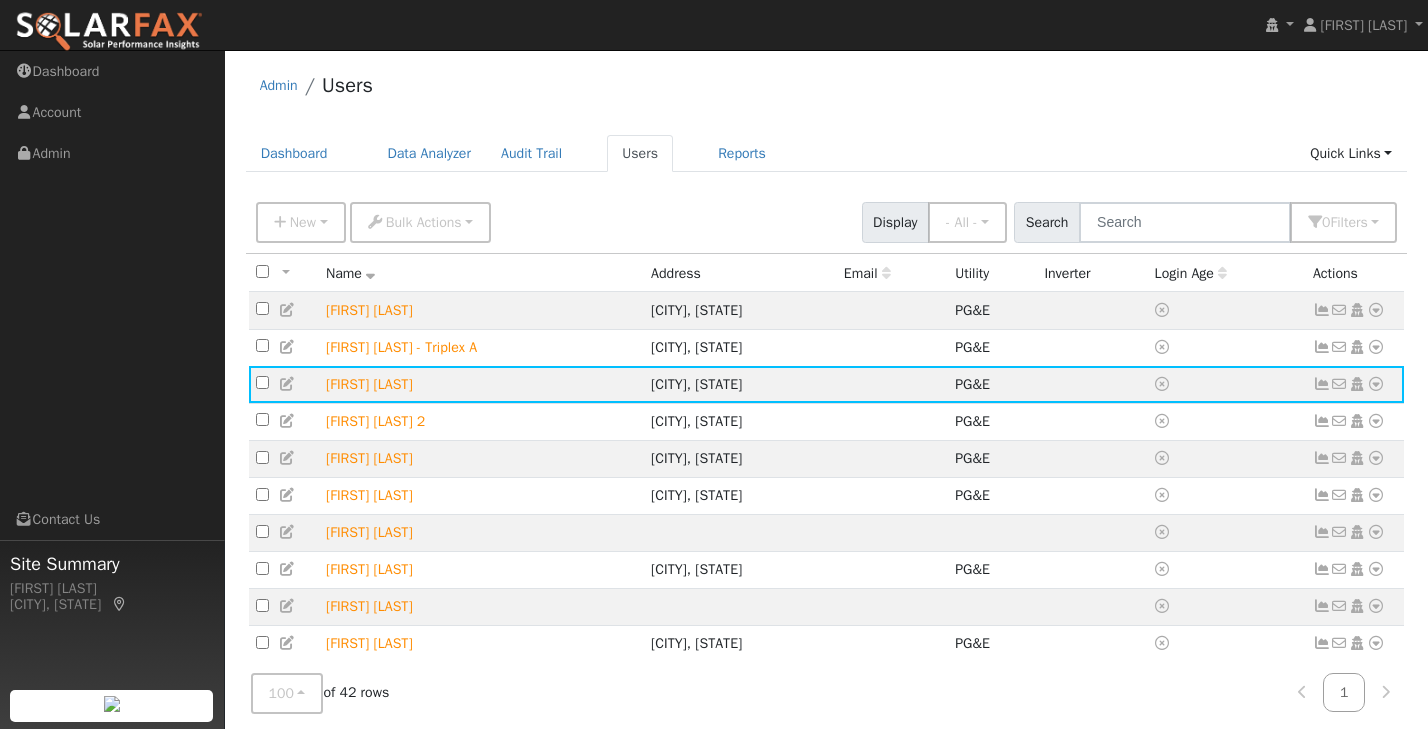 click on "Admin
Users" at bounding box center (827, 90) 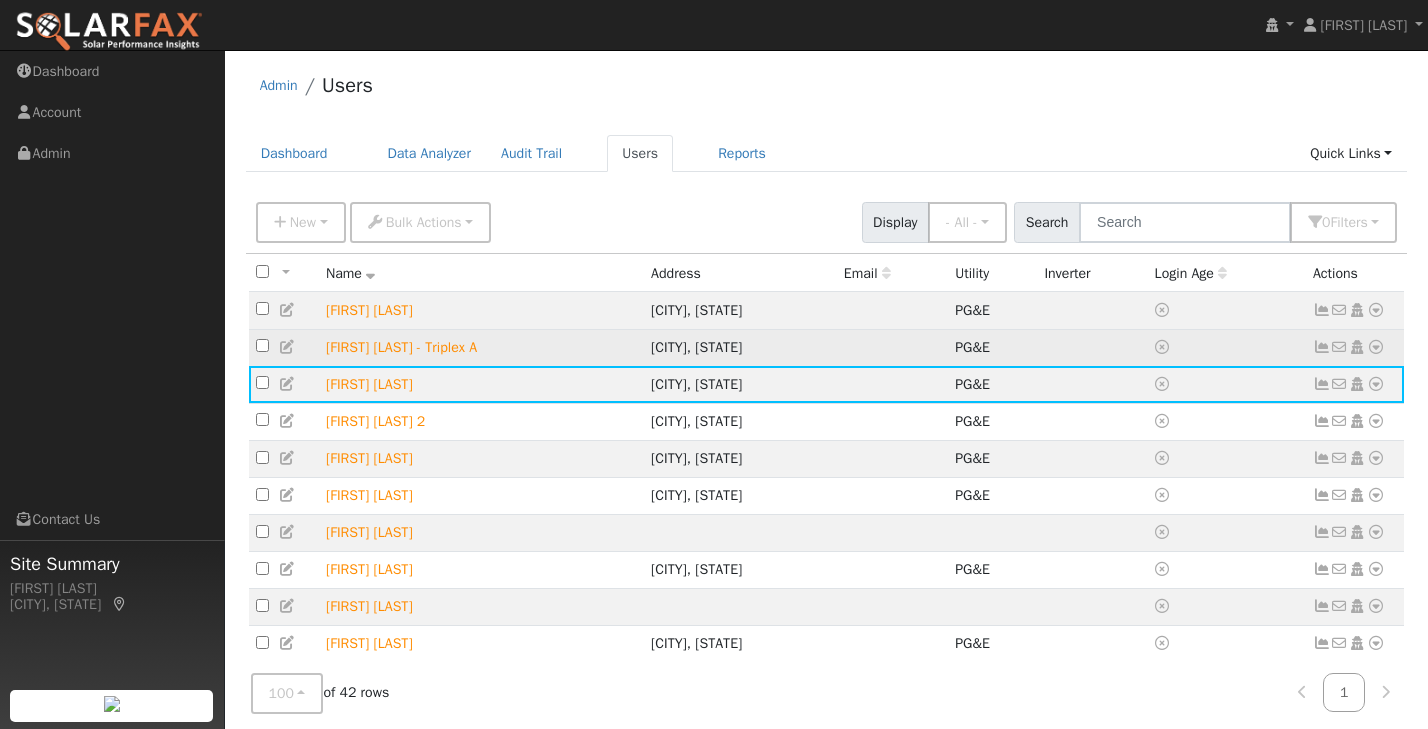 click at bounding box center [1322, 347] 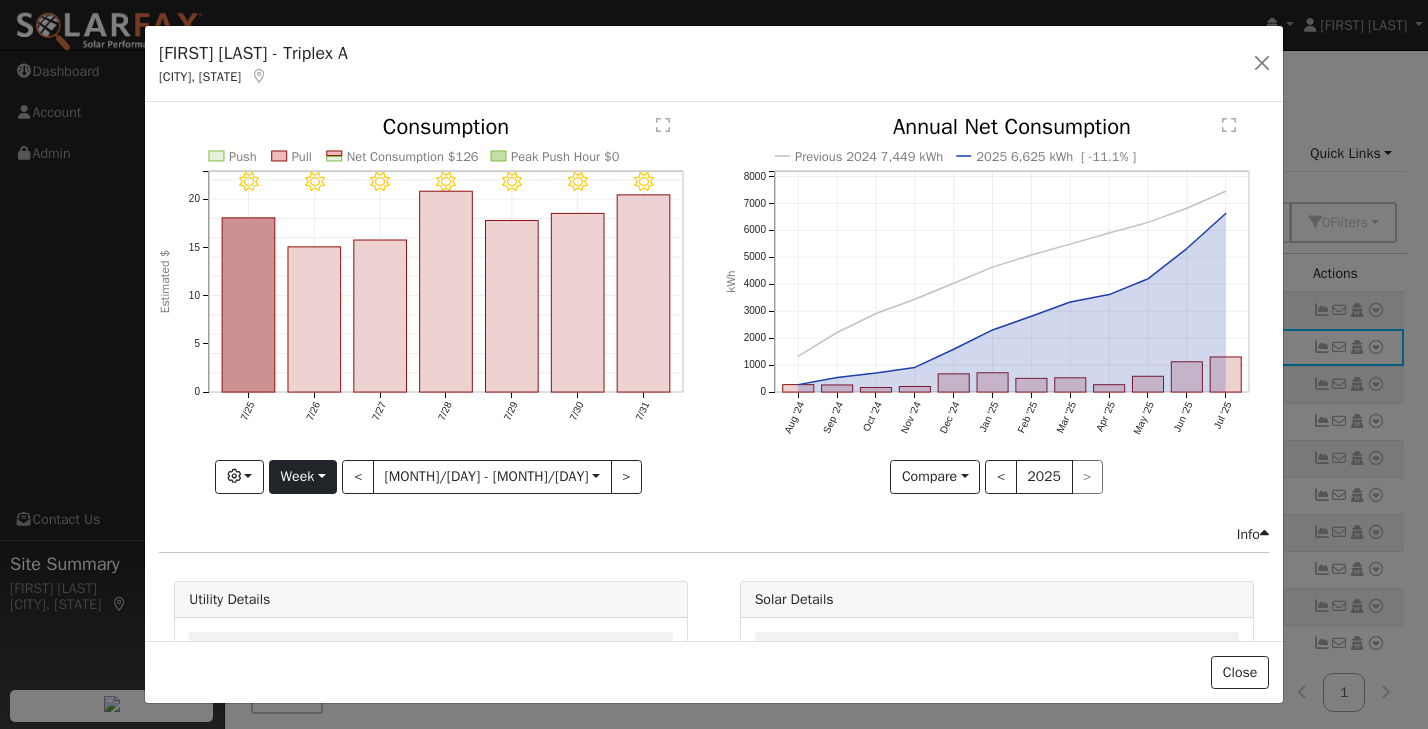 click on "Week" at bounding box center (303, 477) 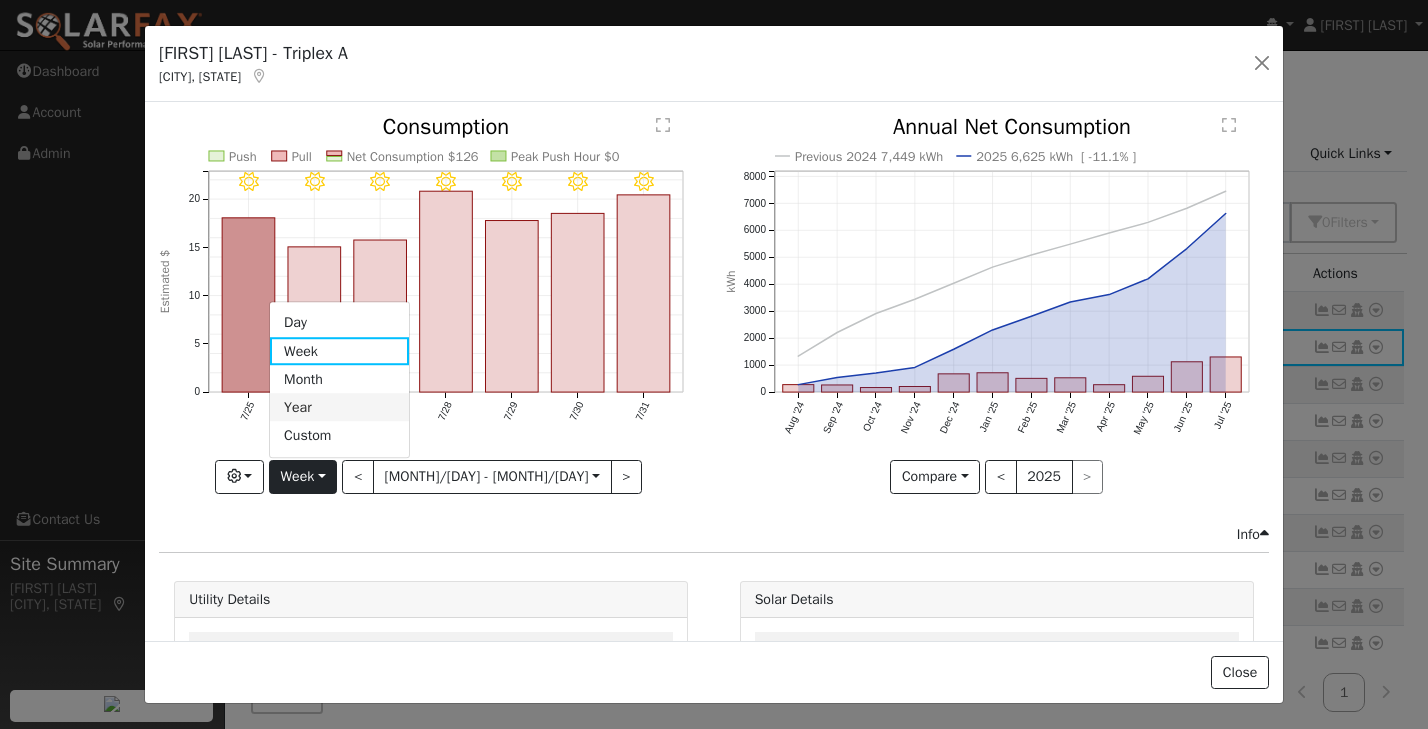 click on "Year" at bounding box center (339, 408) 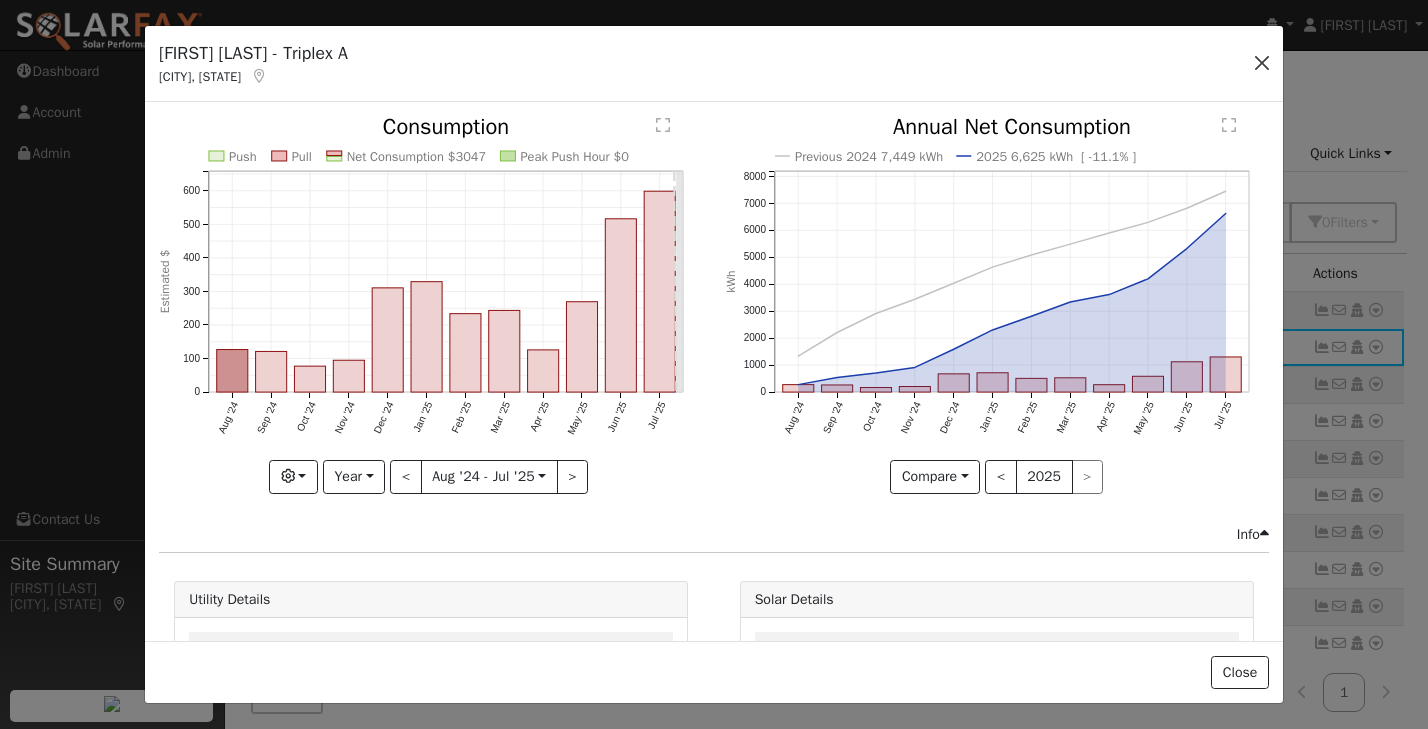 click at bounding box center (1262, 63) 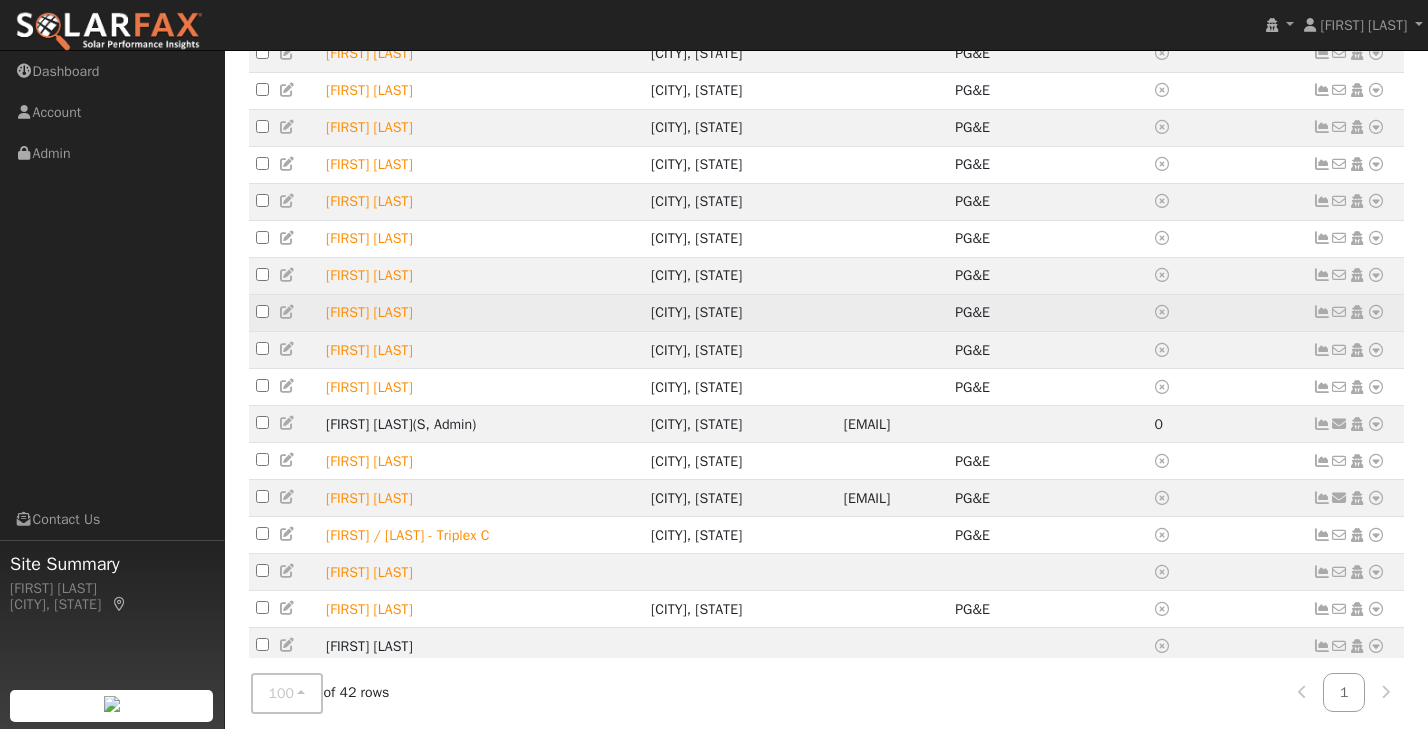 scroll, scrollTop: 701, scrollLeft: 0, axis: vertical 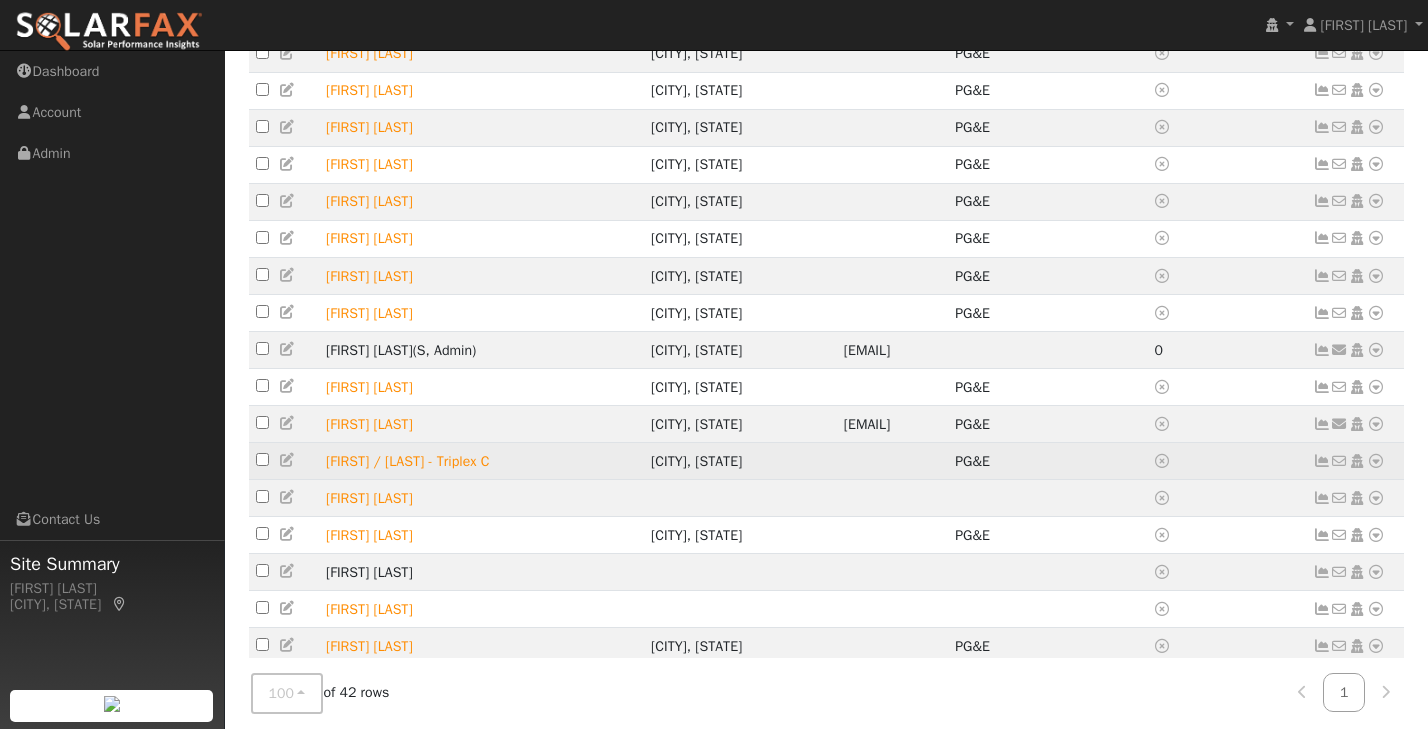 click at bounding box center [1322, 461] 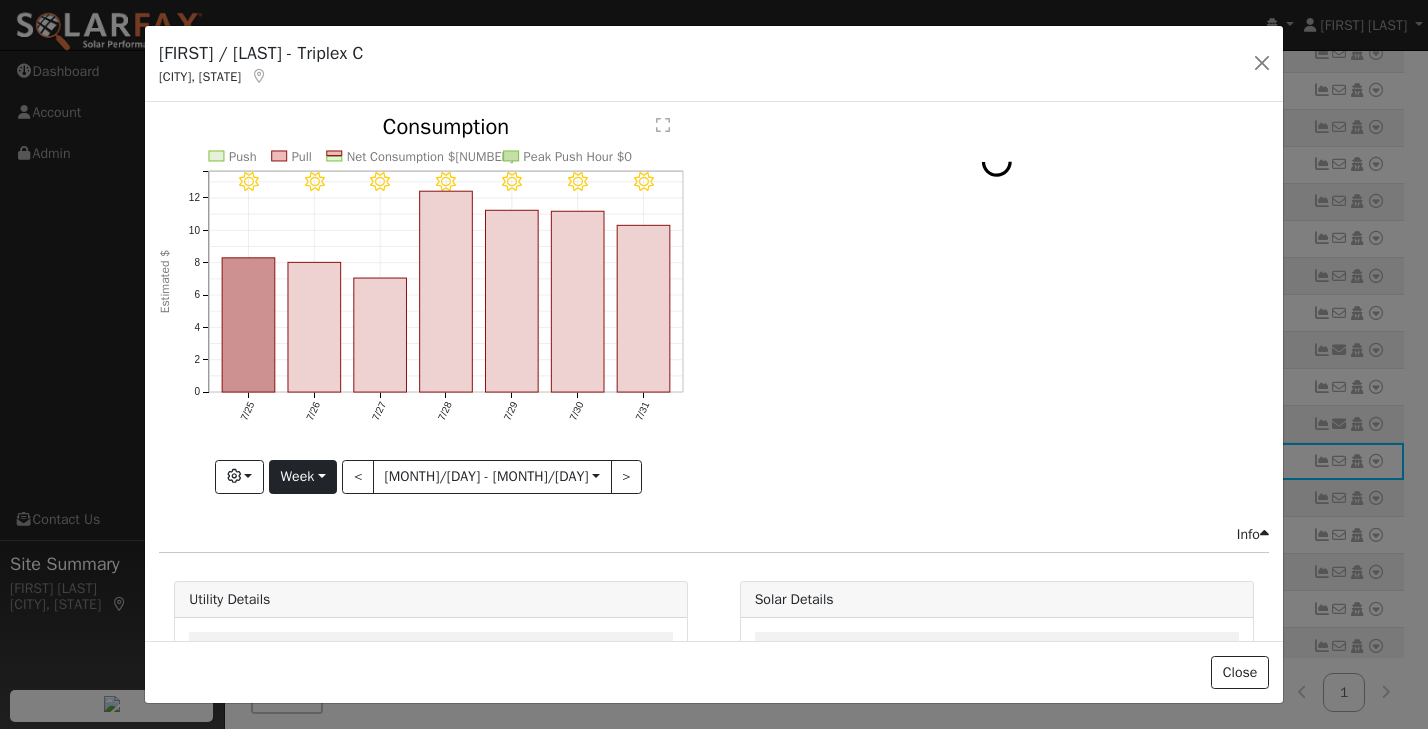 click on "Week" at bounding box center (303, 477) 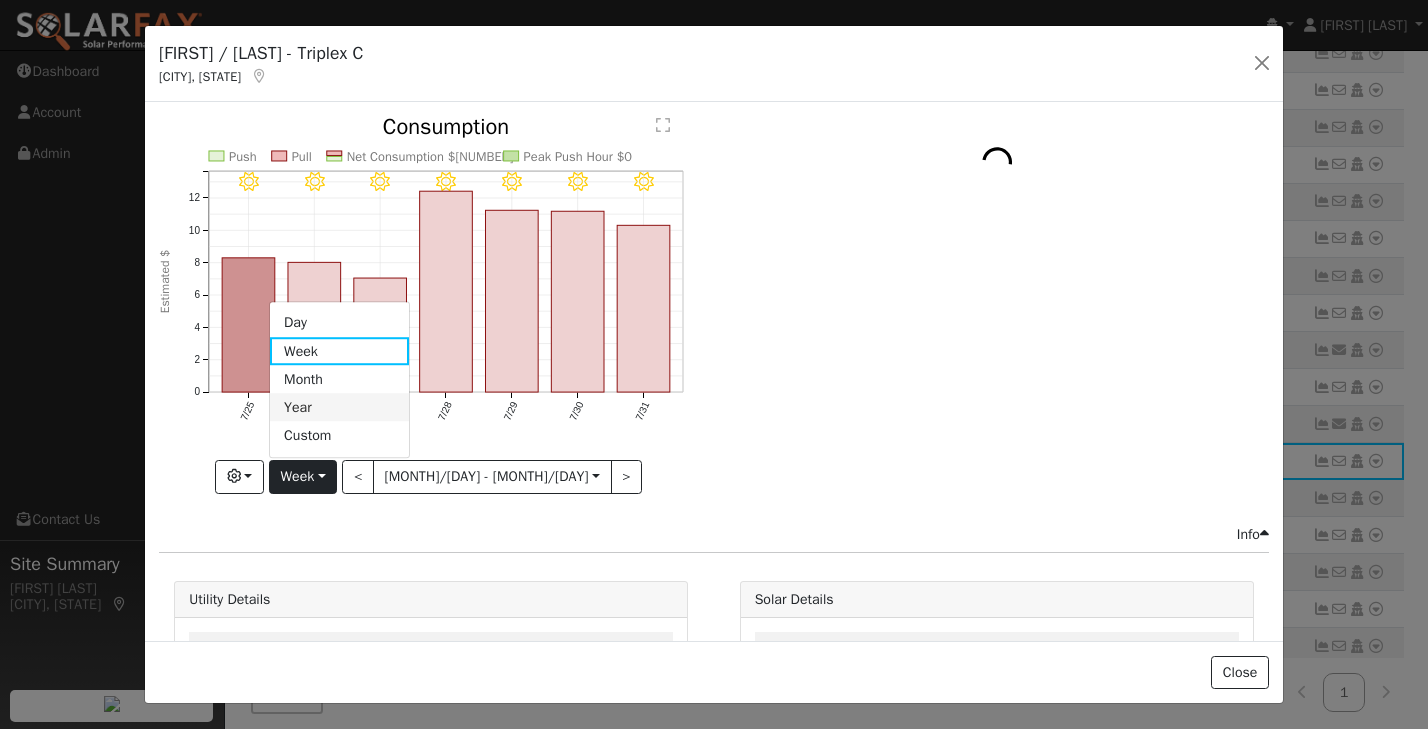 click on "Year" at bounding box center (339, 408) 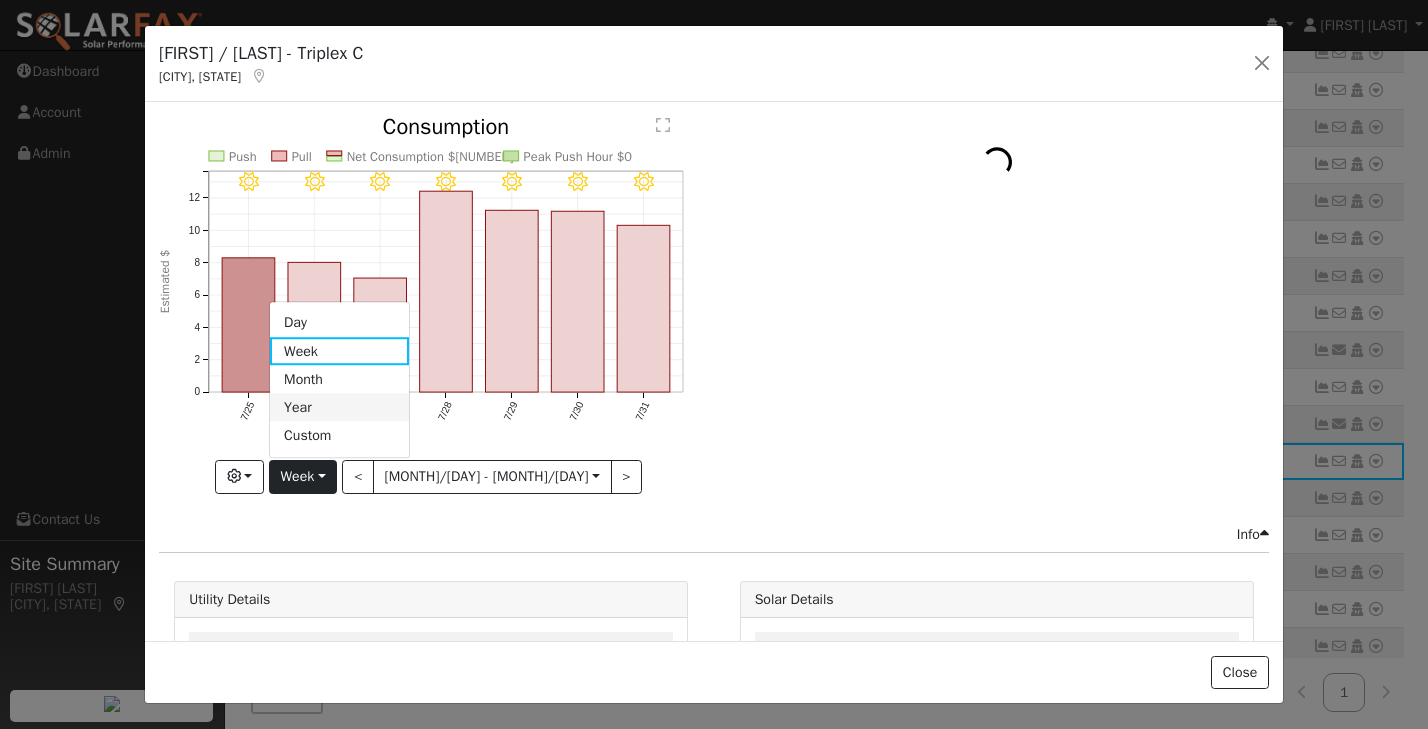 type on "2024-08-01" 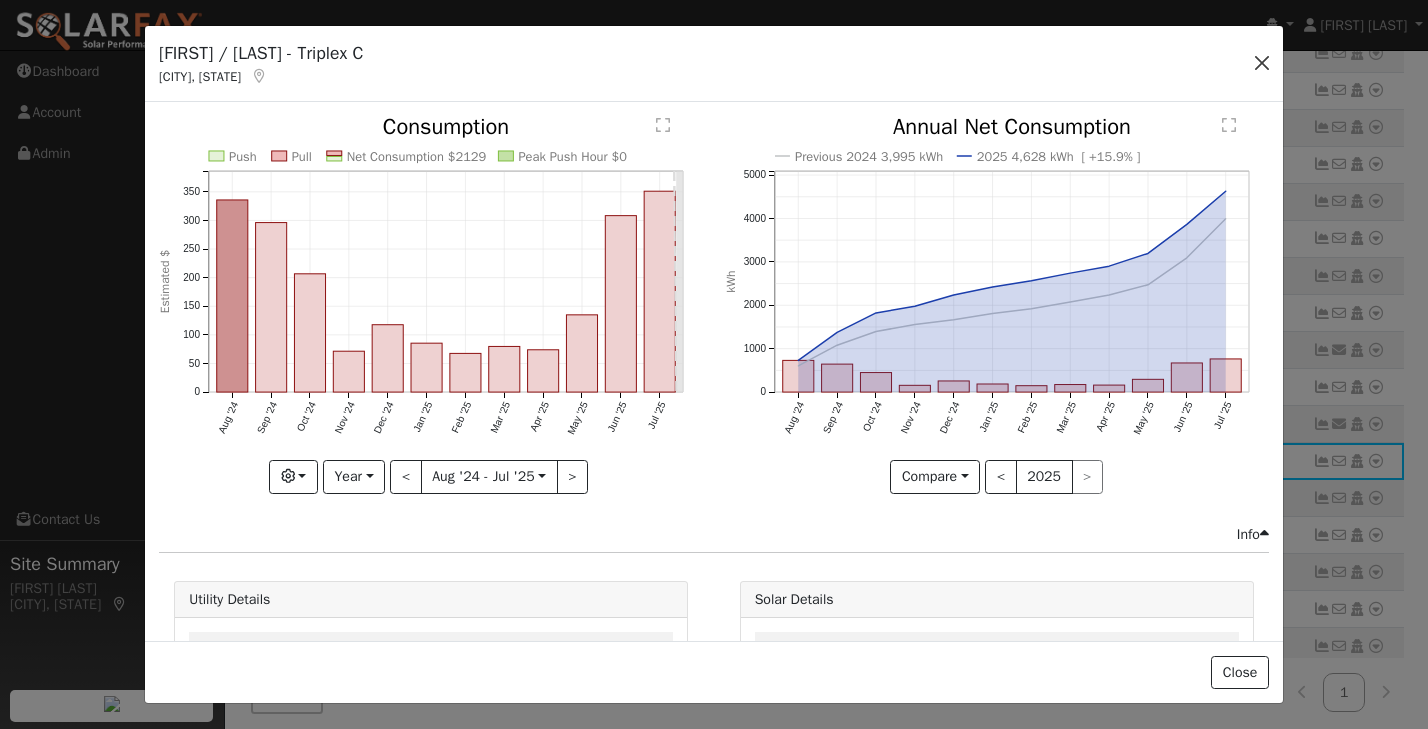 click at bounding box center [1262, 63] 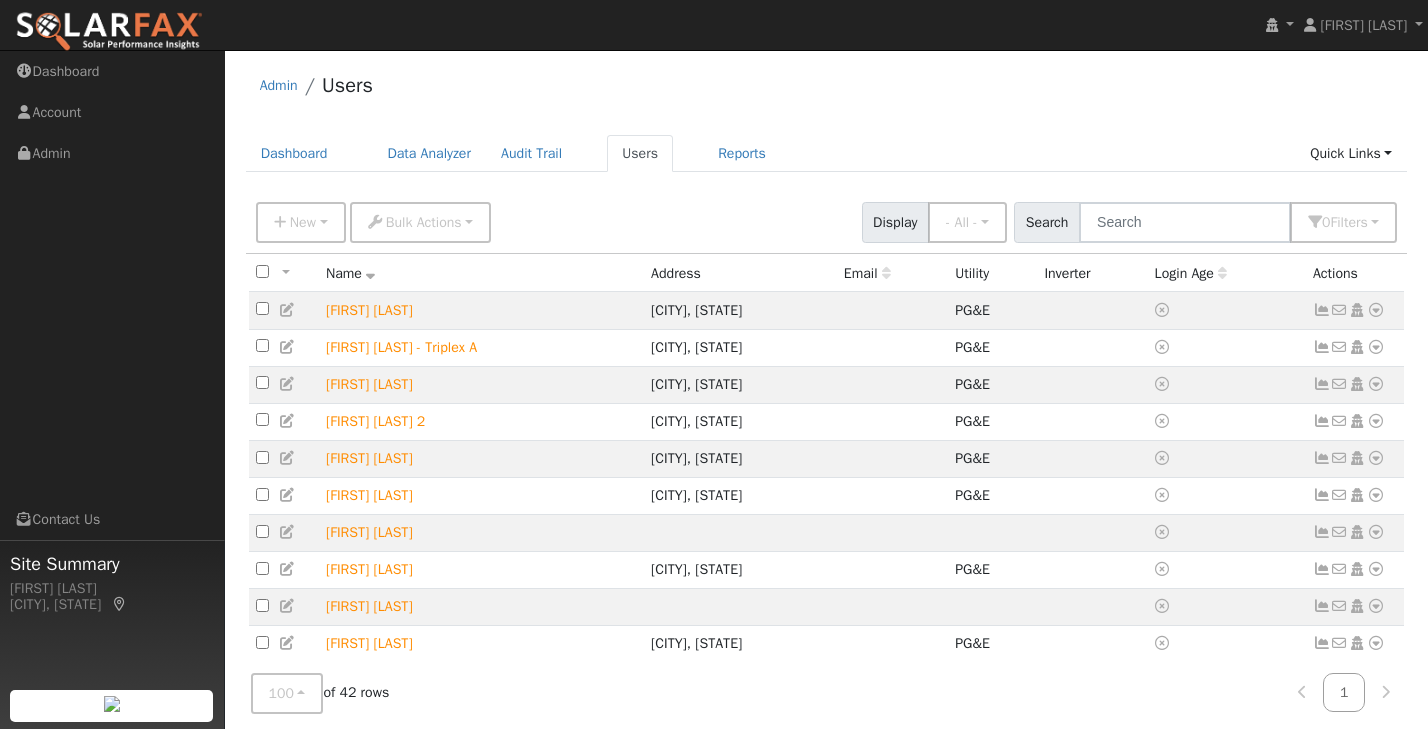 scroll, scrollTop: 0, scrollLeft: 0, axis: both 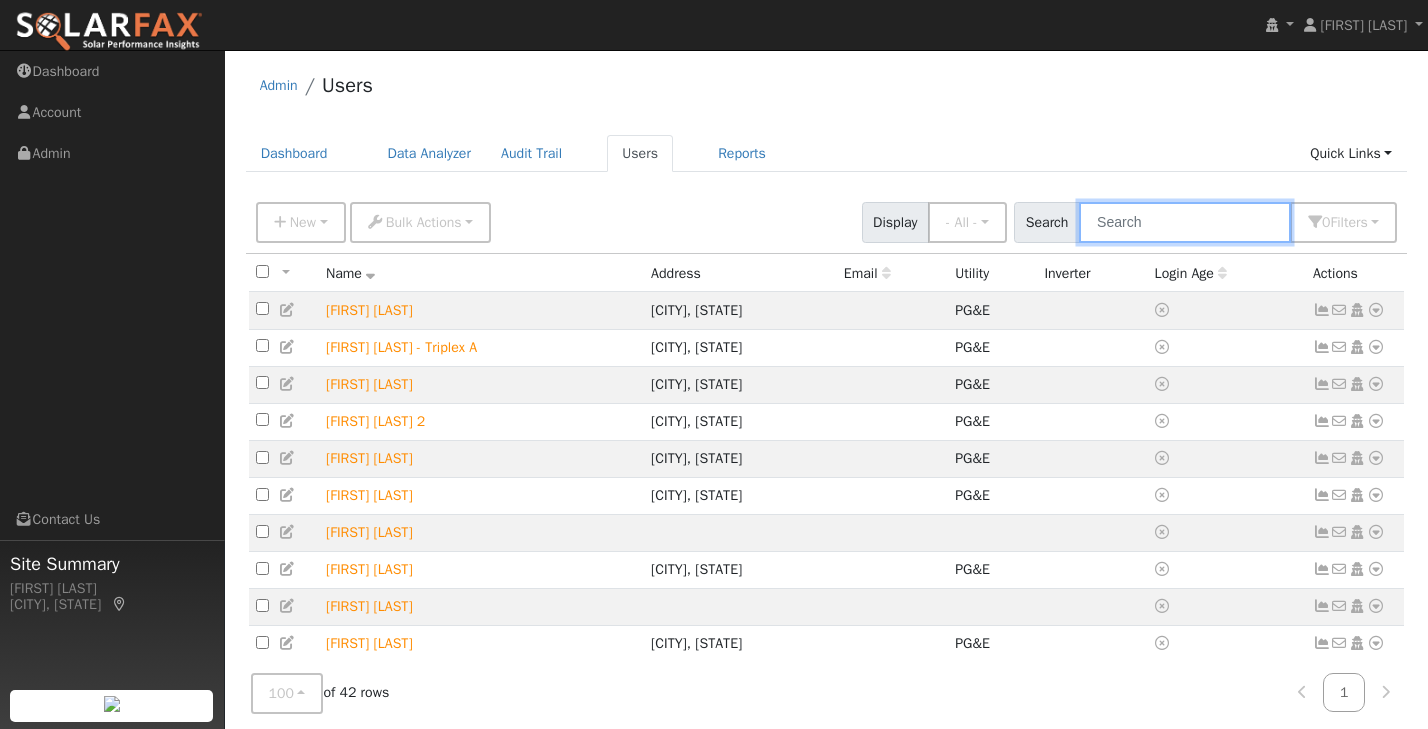 click at bounding box center [1185, 222] 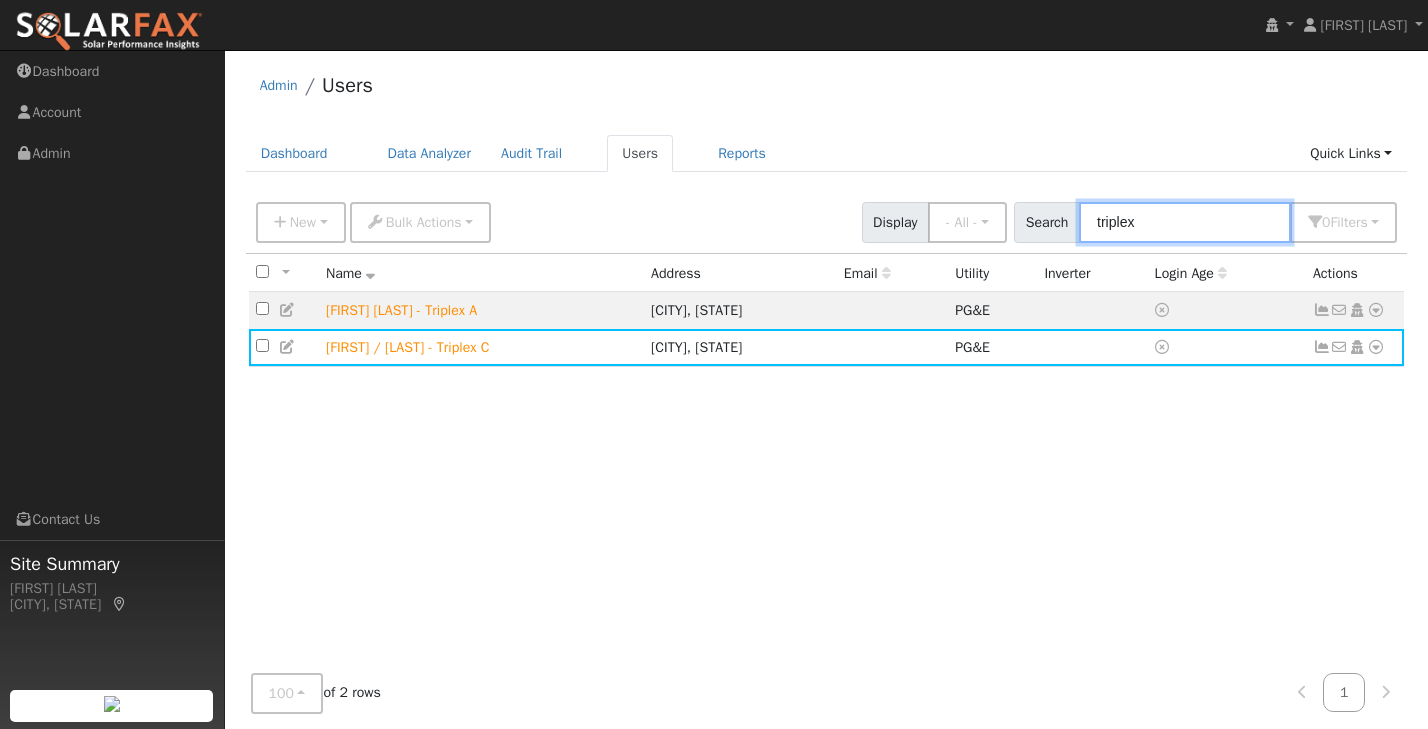 type on "triplex" 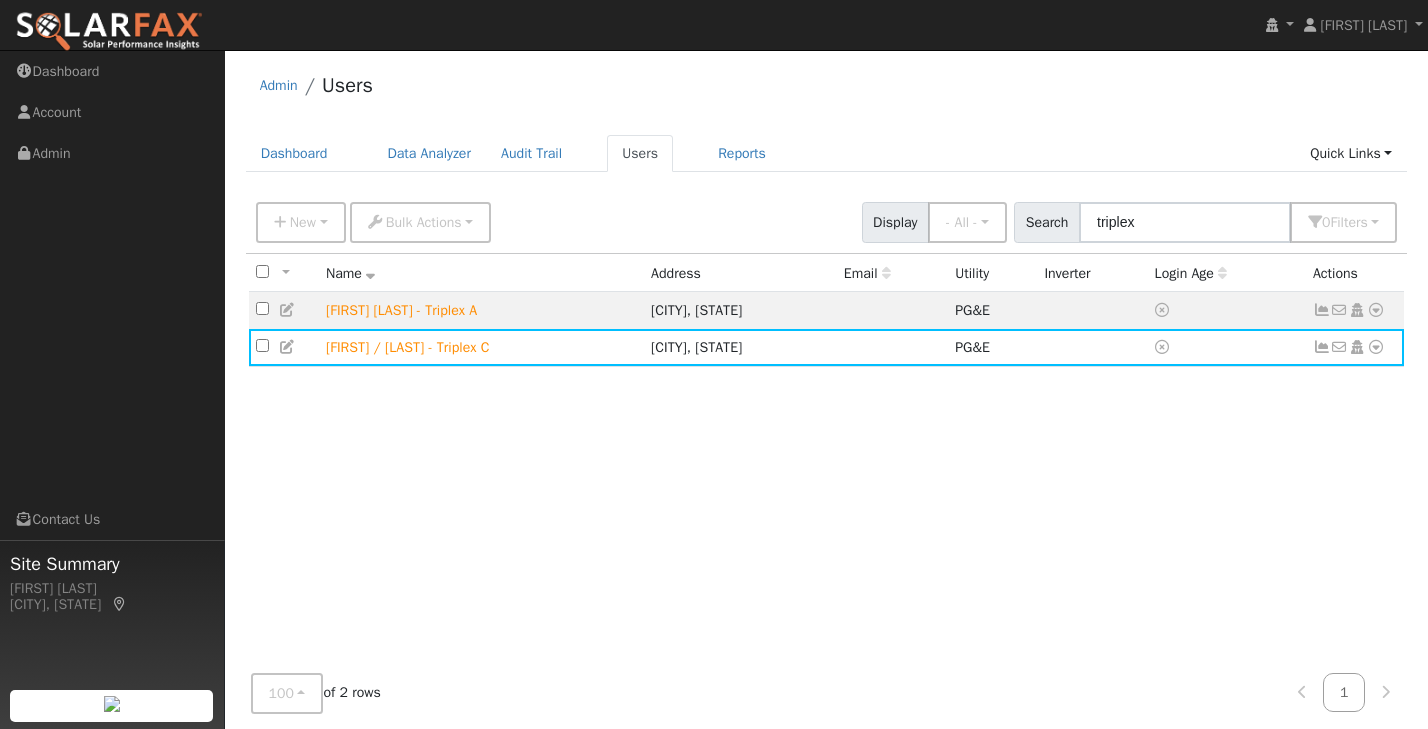 click on "Admin
Users" at bounding box center (827, 90) 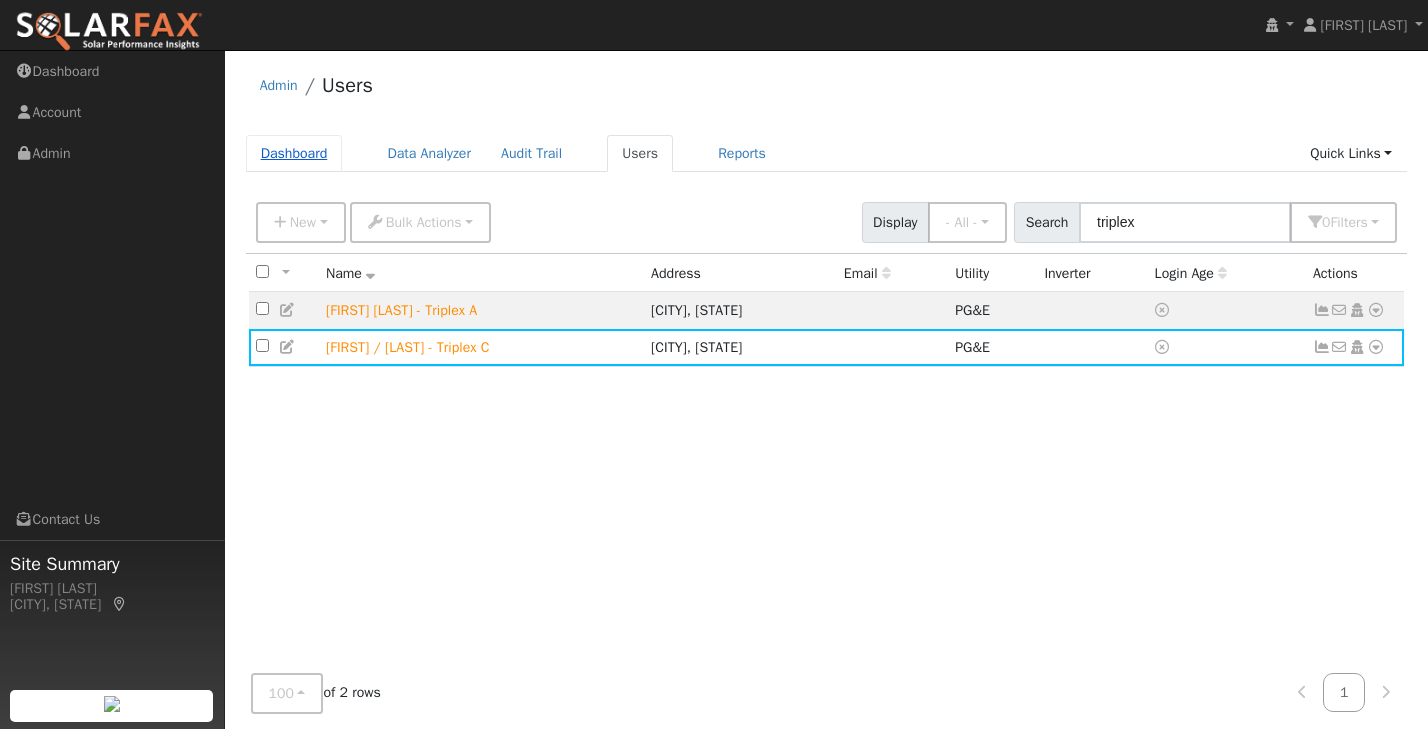 click on "Dashboard" at bounding box center [294, 153] 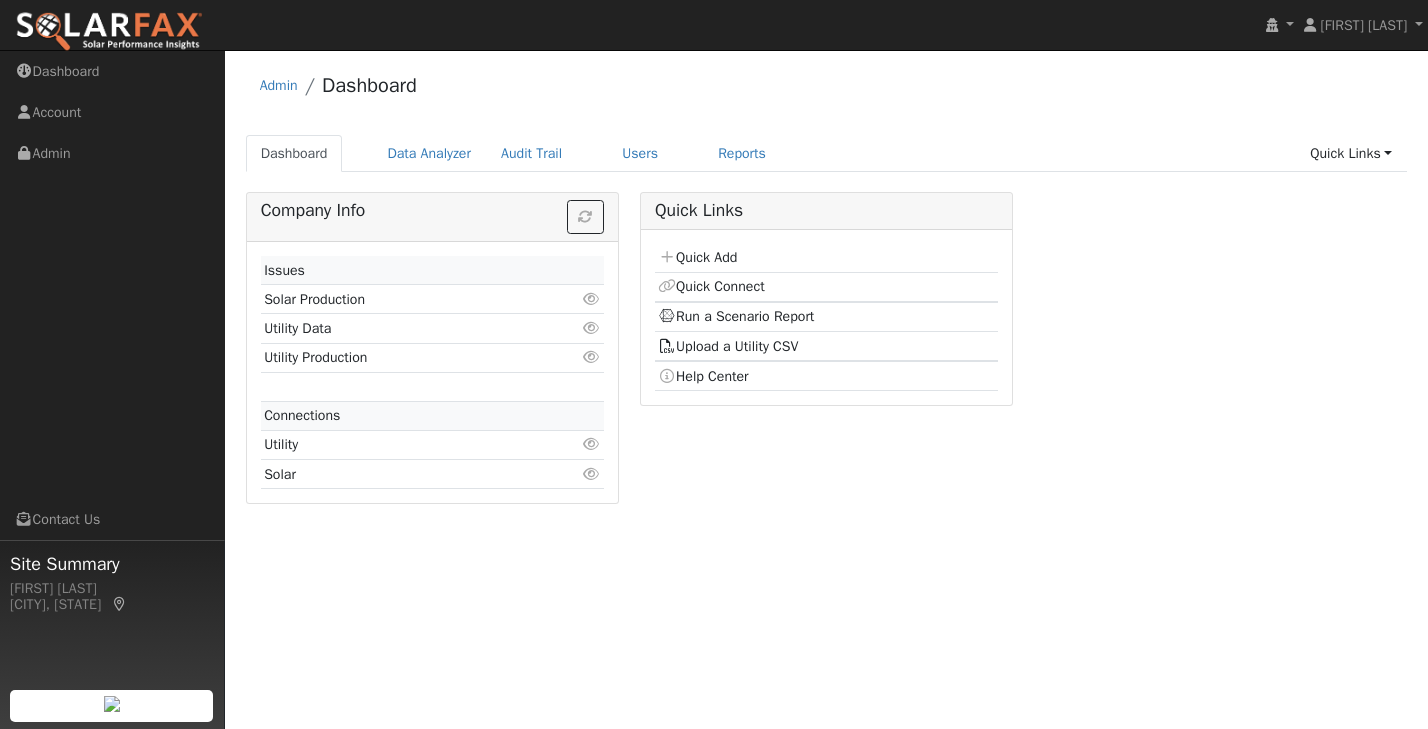 scroll, scrollTop: 0, scrollLeft: 0, axis: both 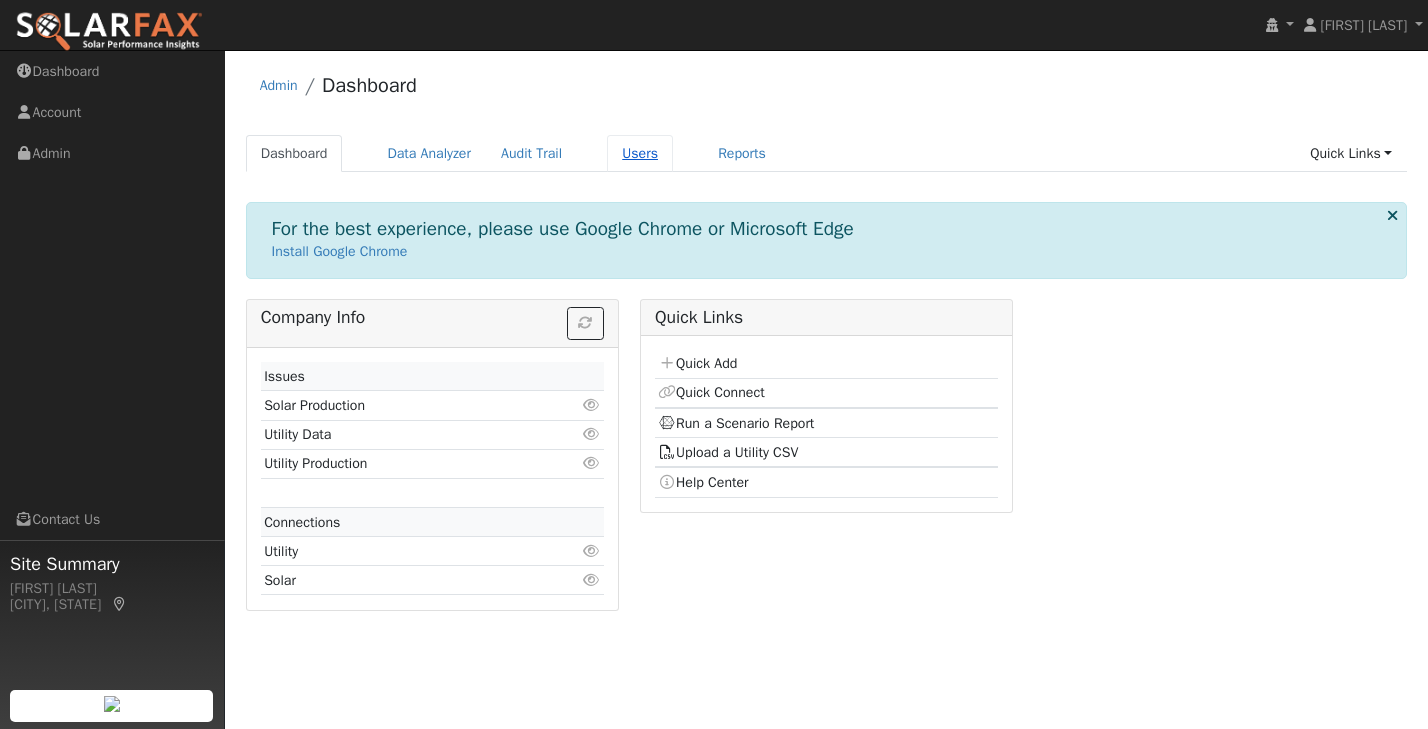 click on "Users" at bounding box center [640, 153] 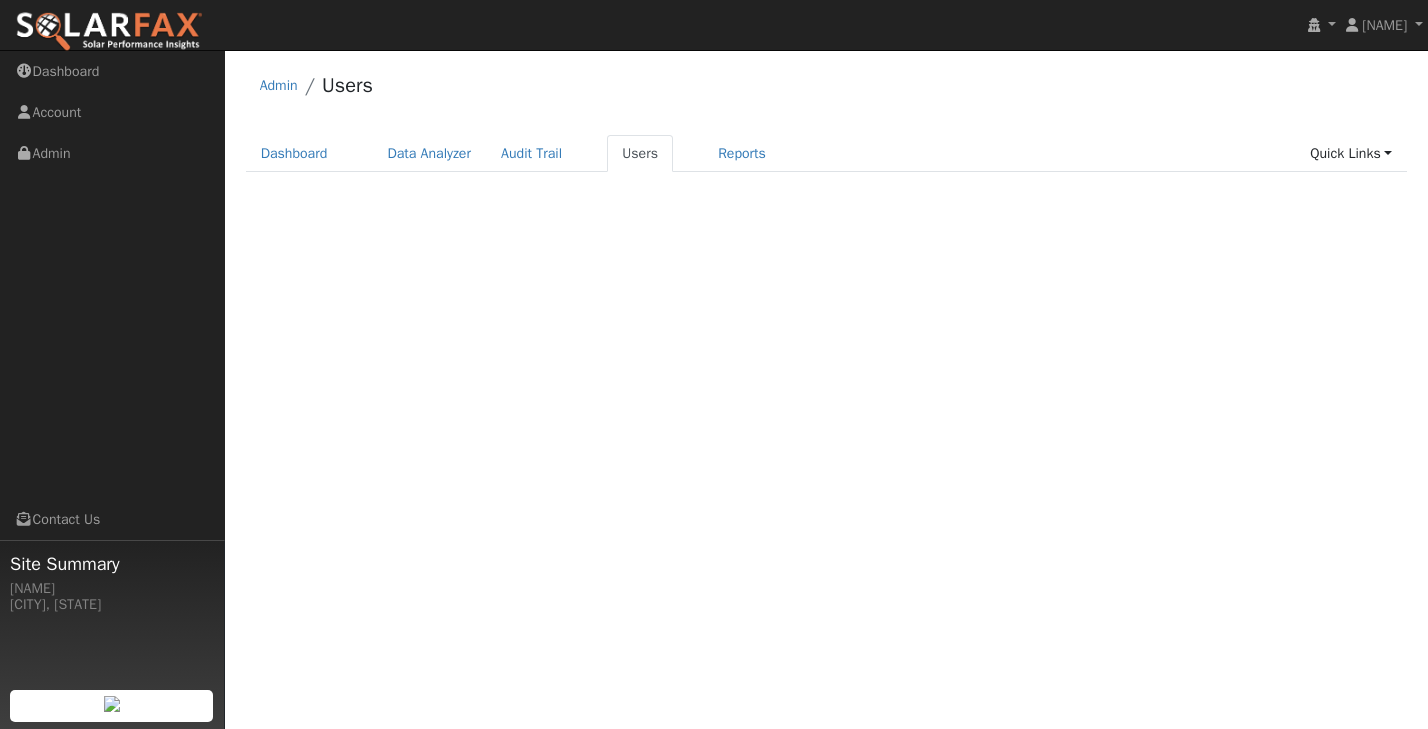 scroll, scrollTop: 0, scrollLeft: 0, axis: both 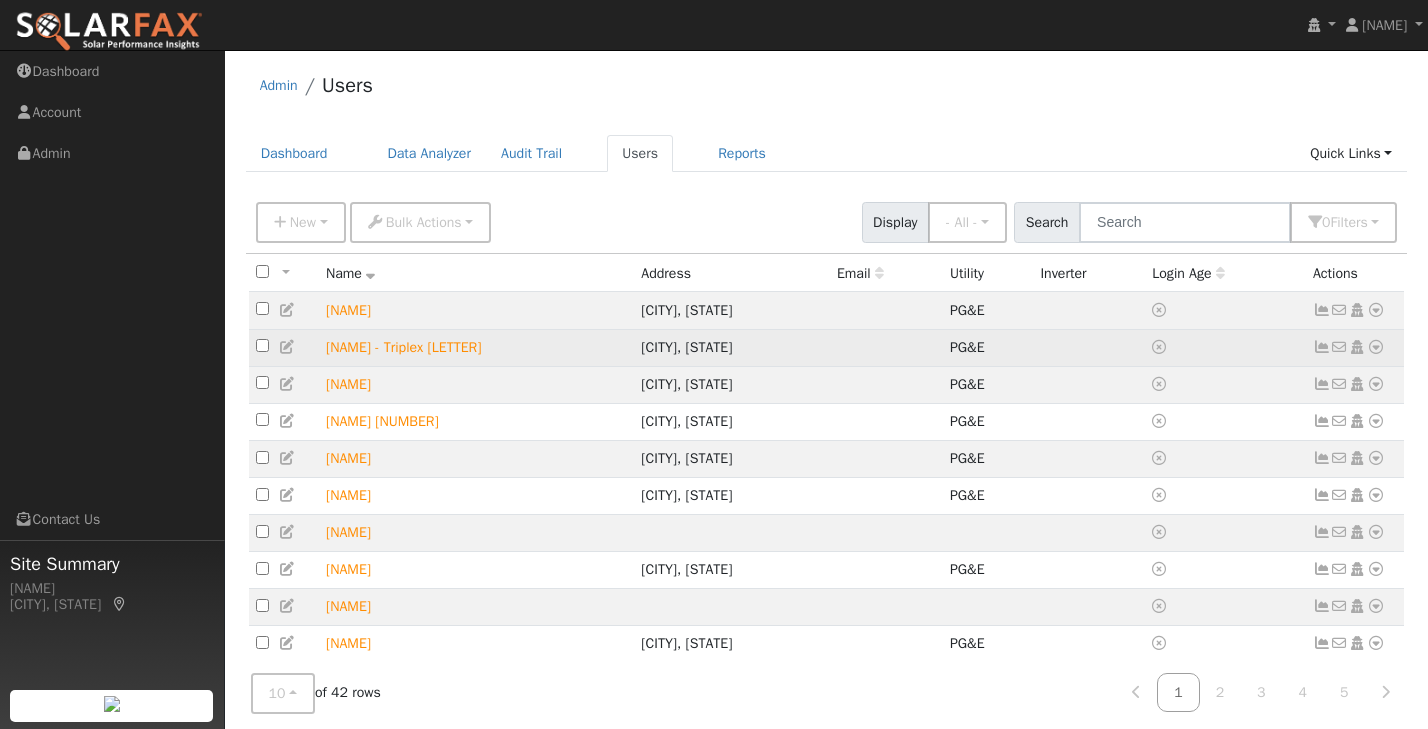 click at bounding box center [1322, 347] 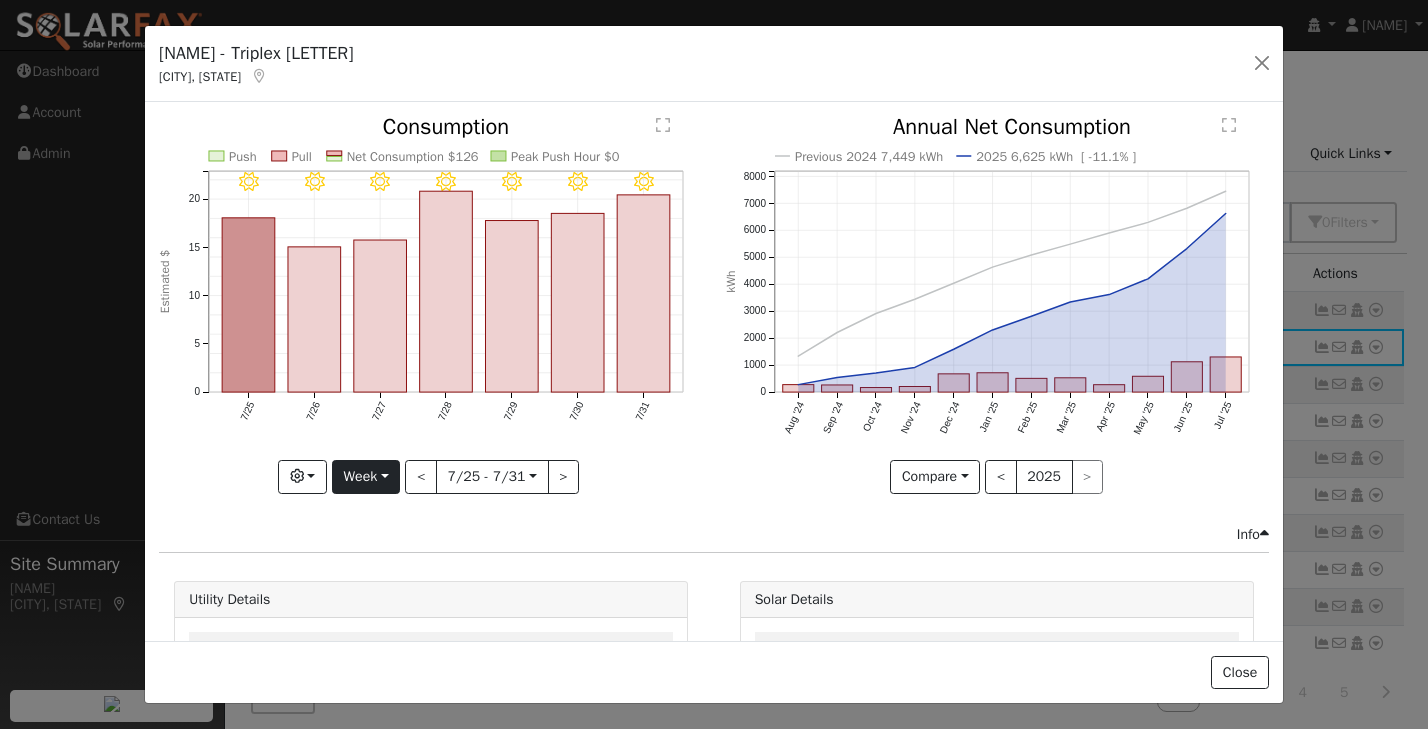 click on "Week" at bounding box center [366, 477] 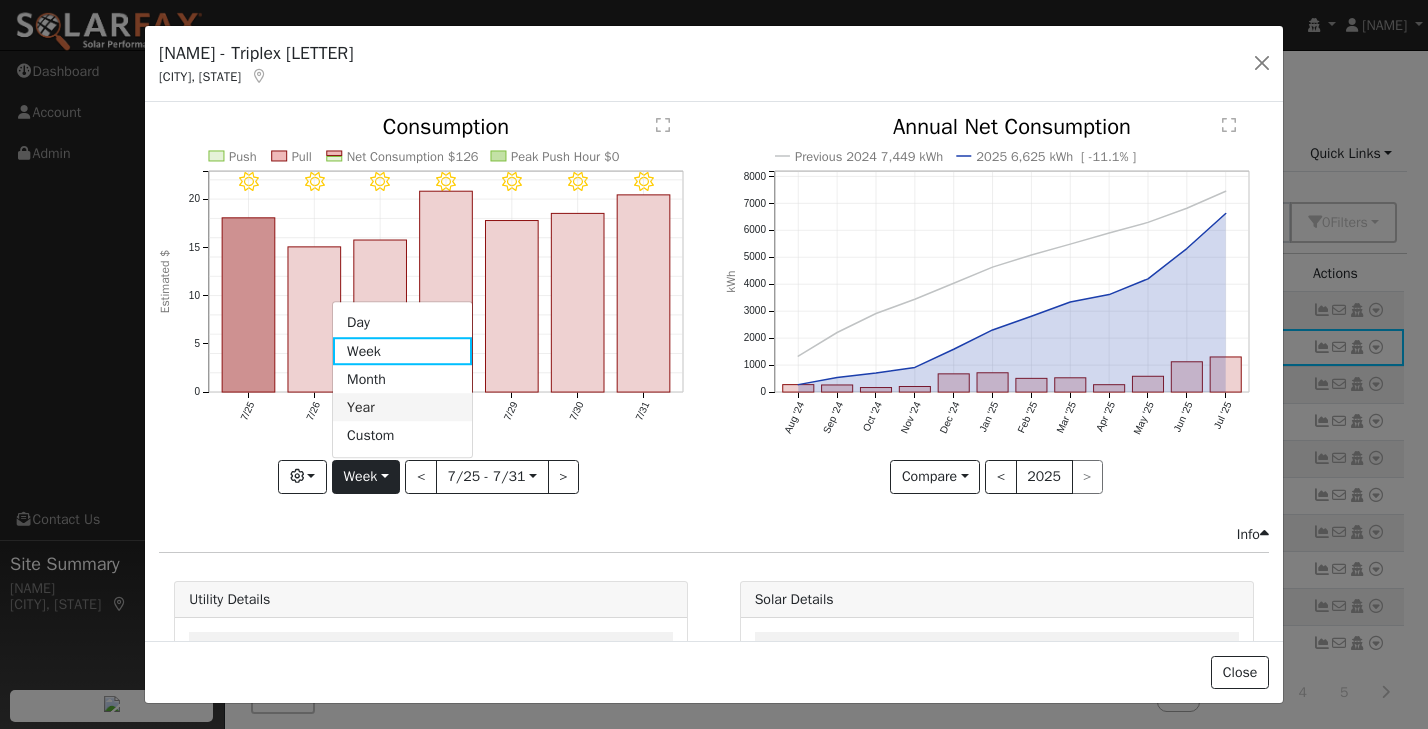 click on "Year" at bounding box center [402, 408] 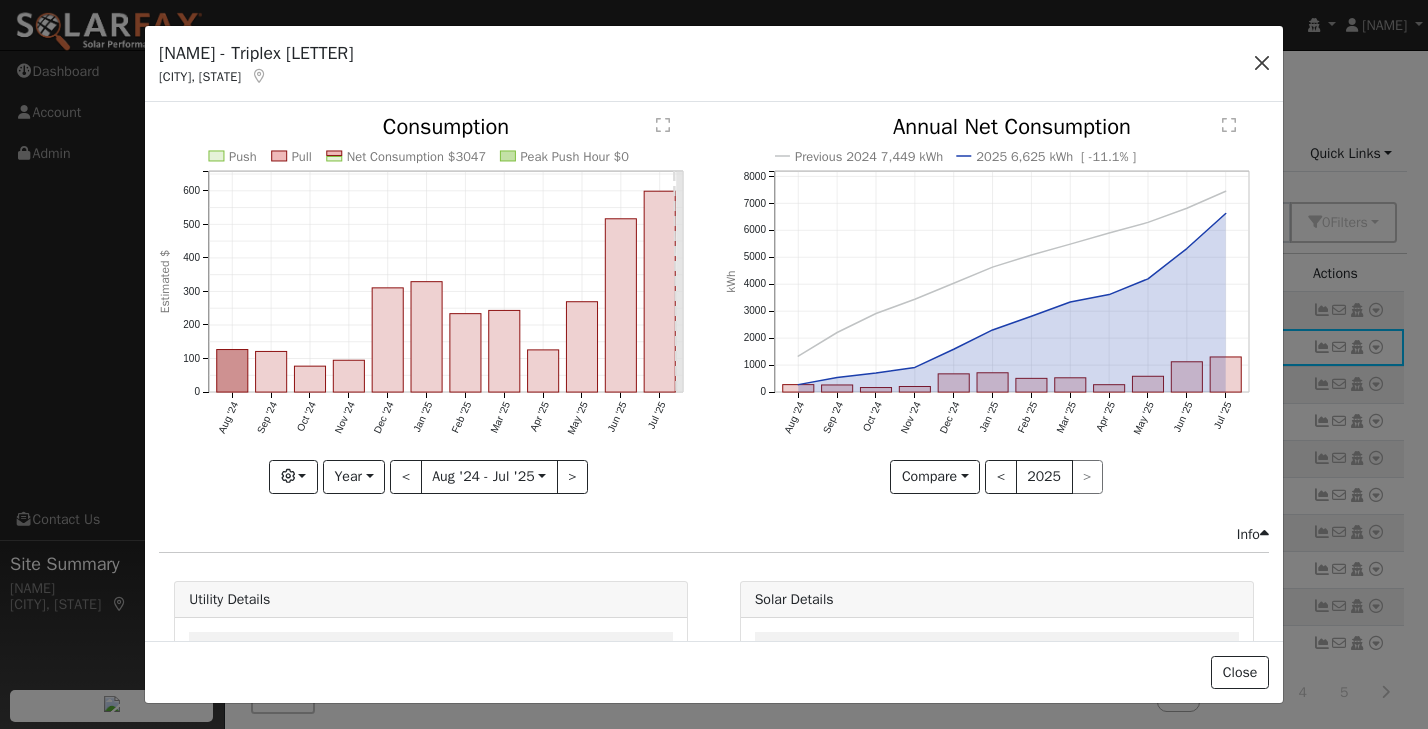click at bounding box center (1262, 63) 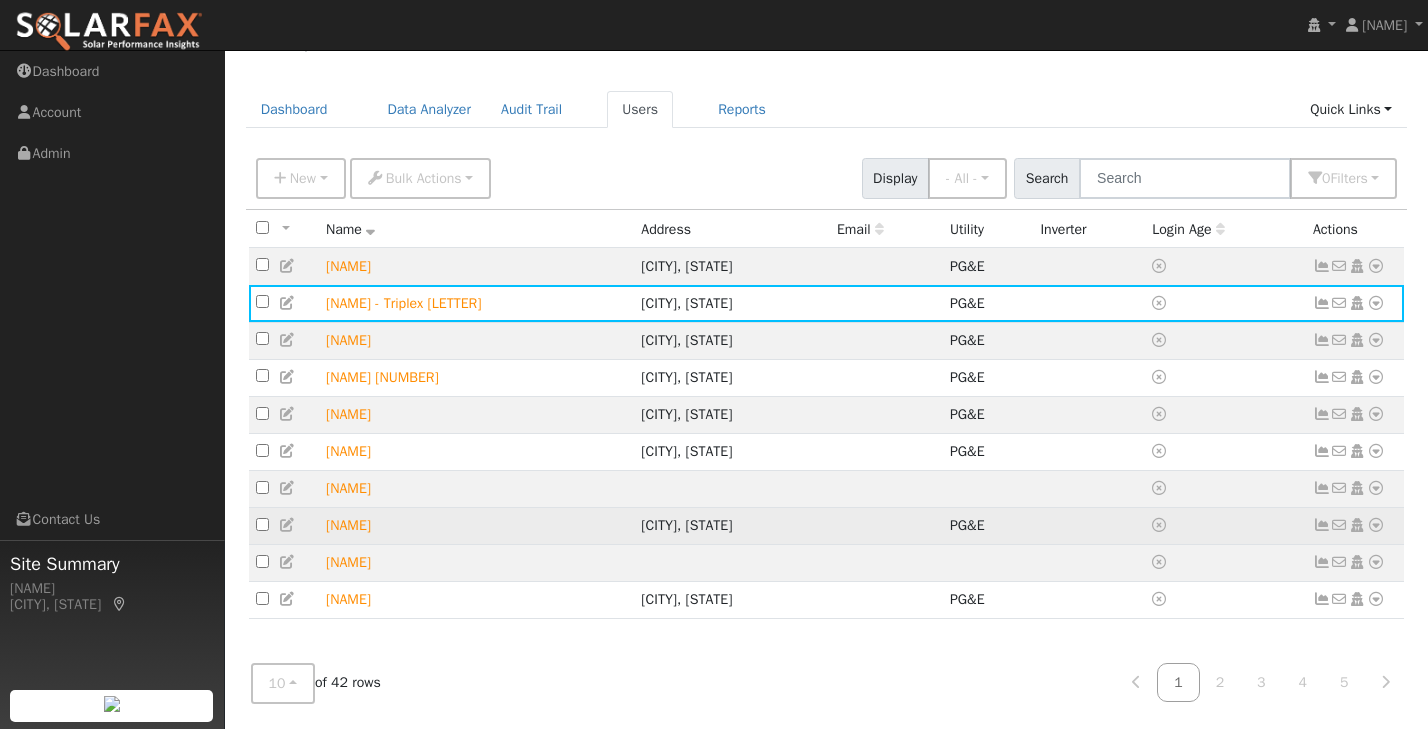 scroll, scrollTop: 44, scrollLeft: 0, axis: vertical 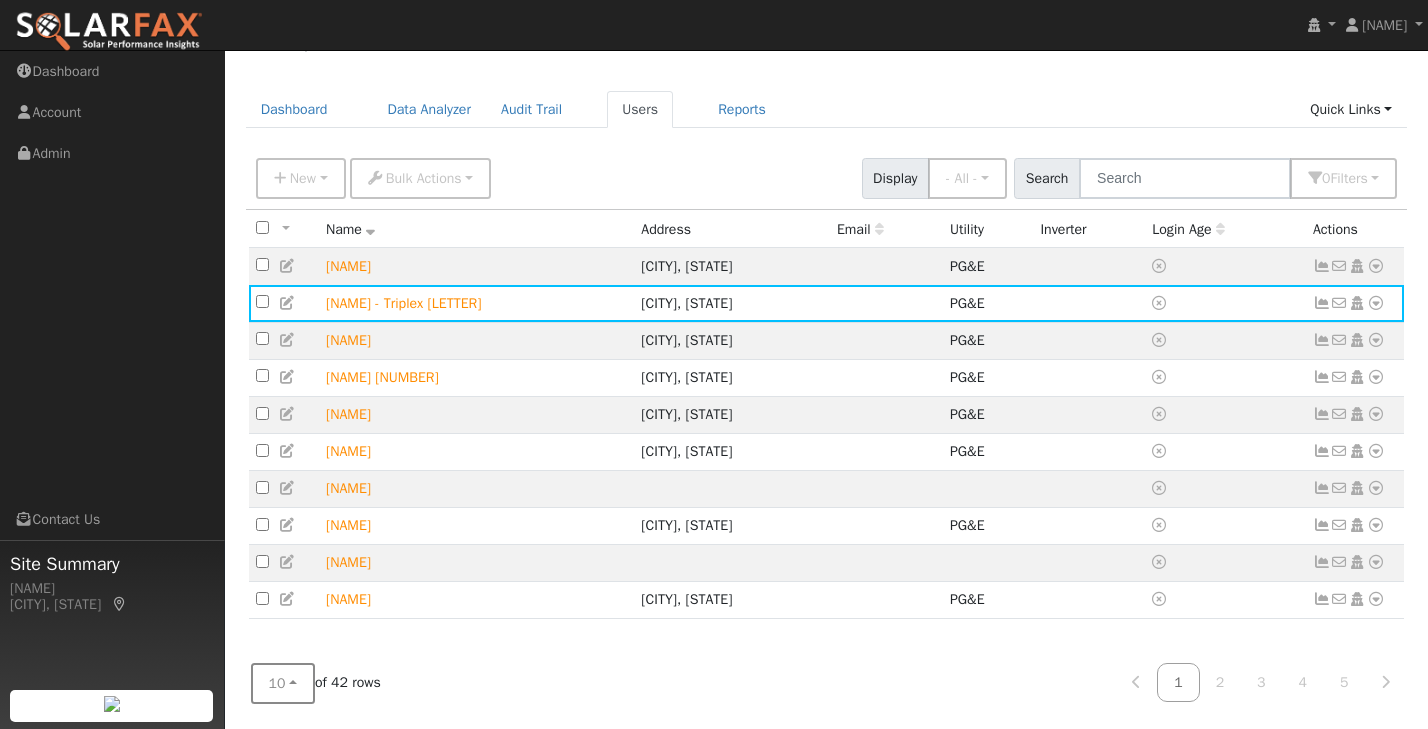 click on "10" at bounding box center (283, 683) 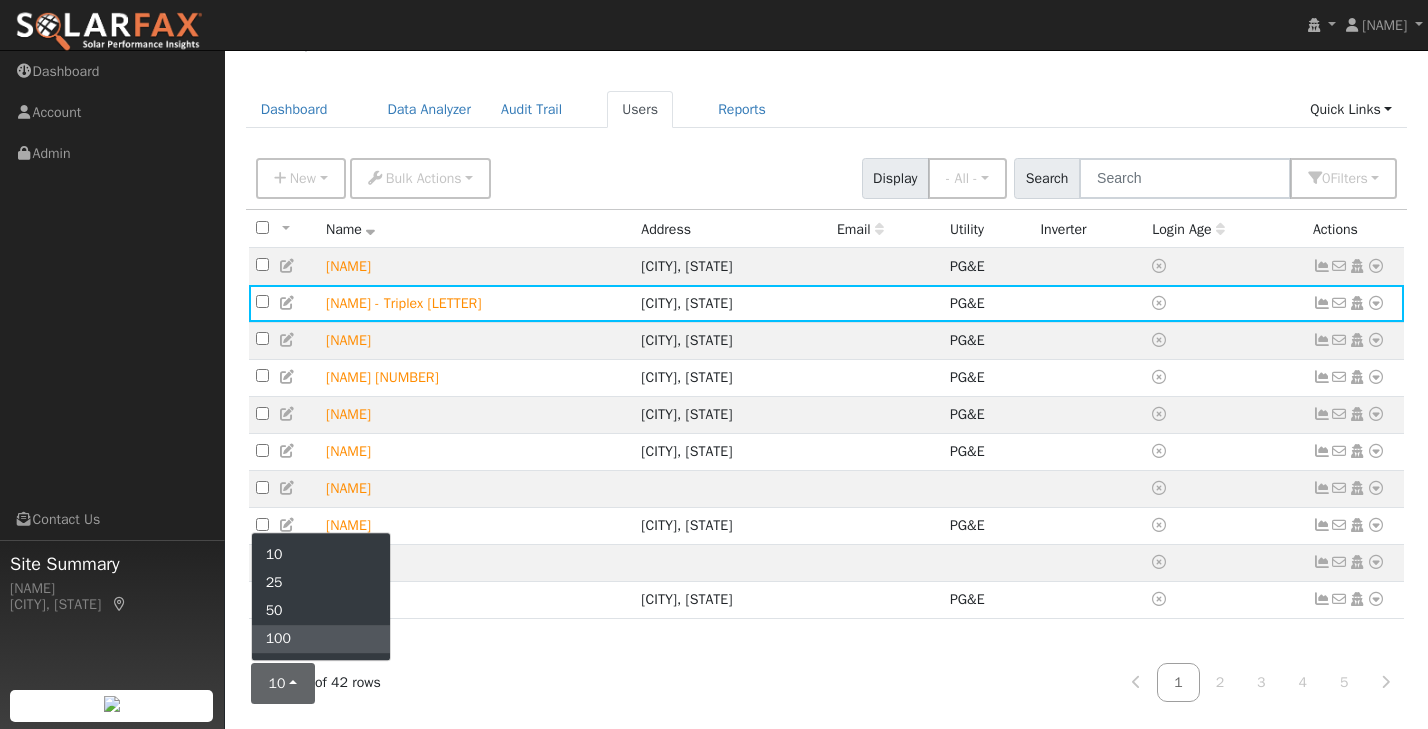 click on "100" at bounding box center [321, 639] 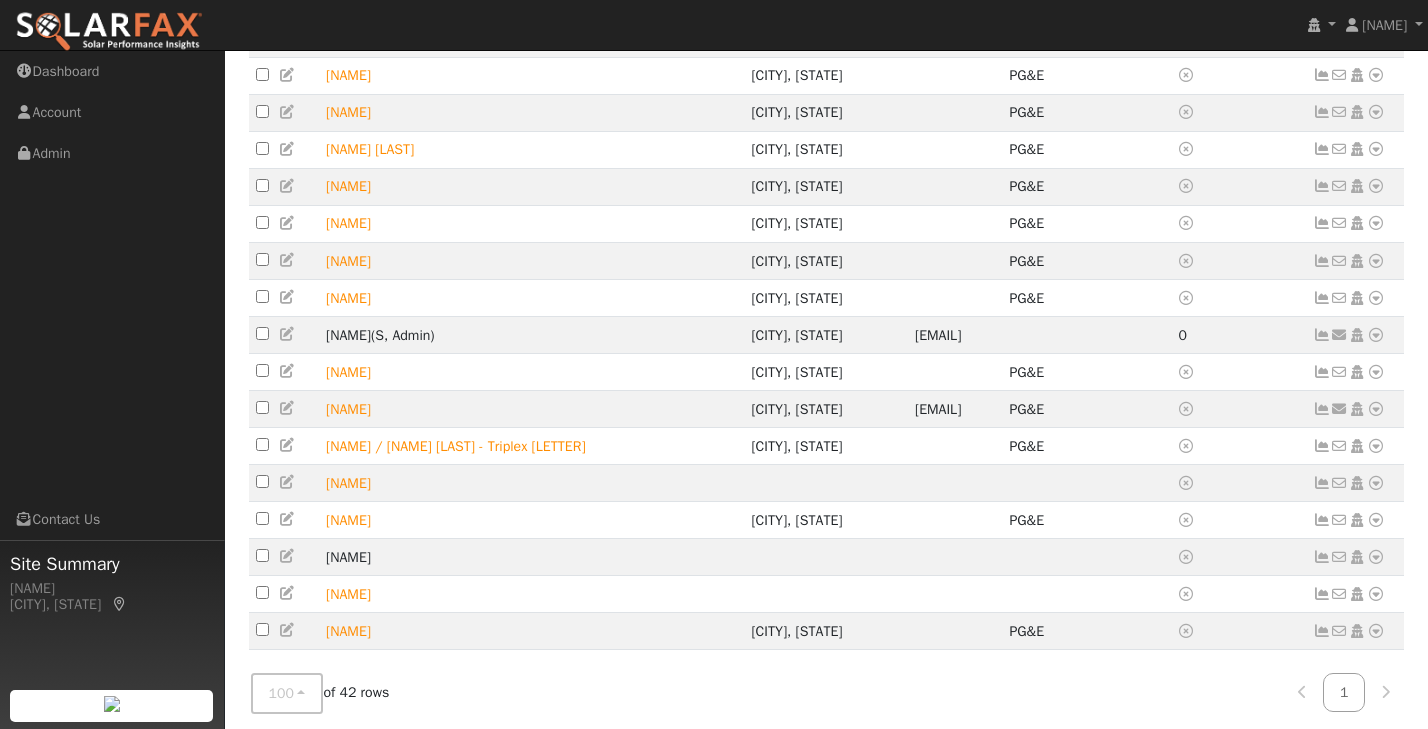 scroll, scrollTop: 716, scrollLeft: 0, axis: vertical 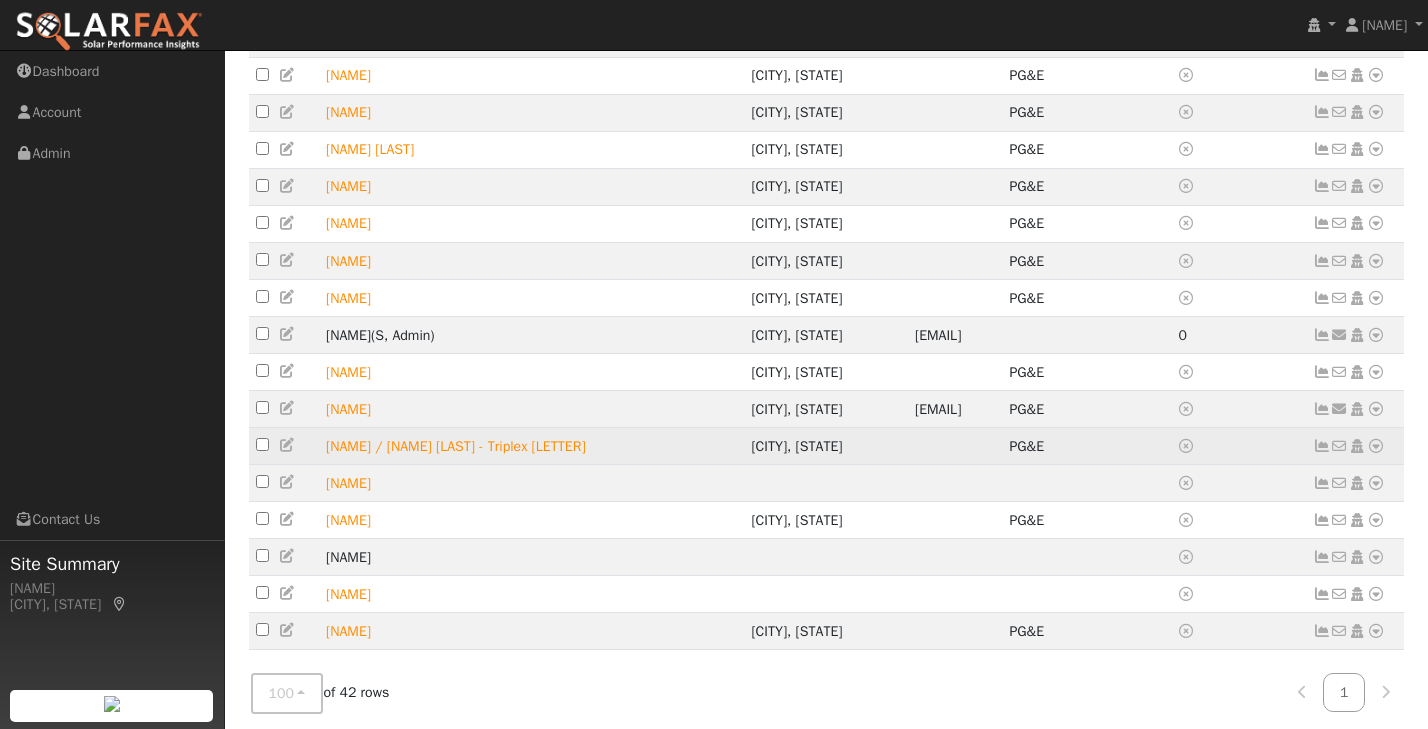 click at bounding box center (1322, 446) 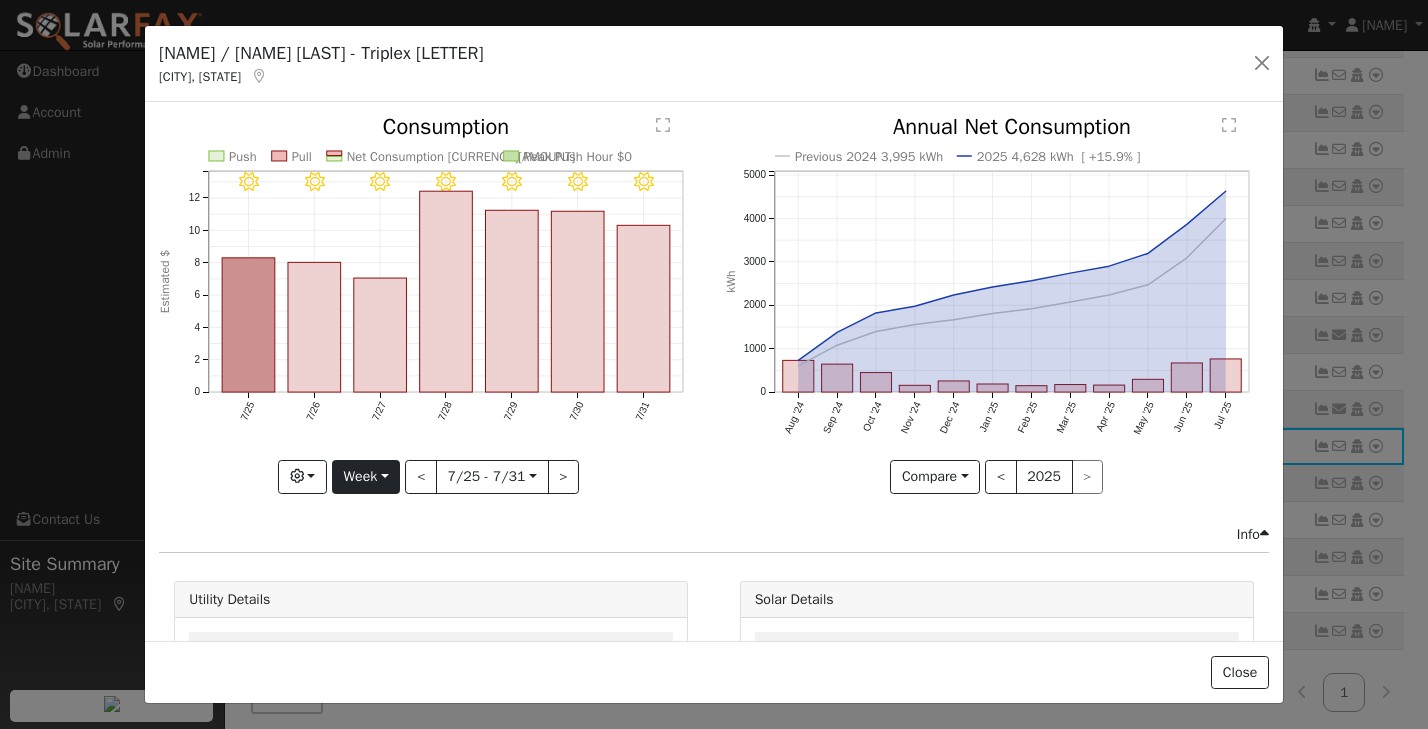 click on "Week" at bounding box center [366, 477] 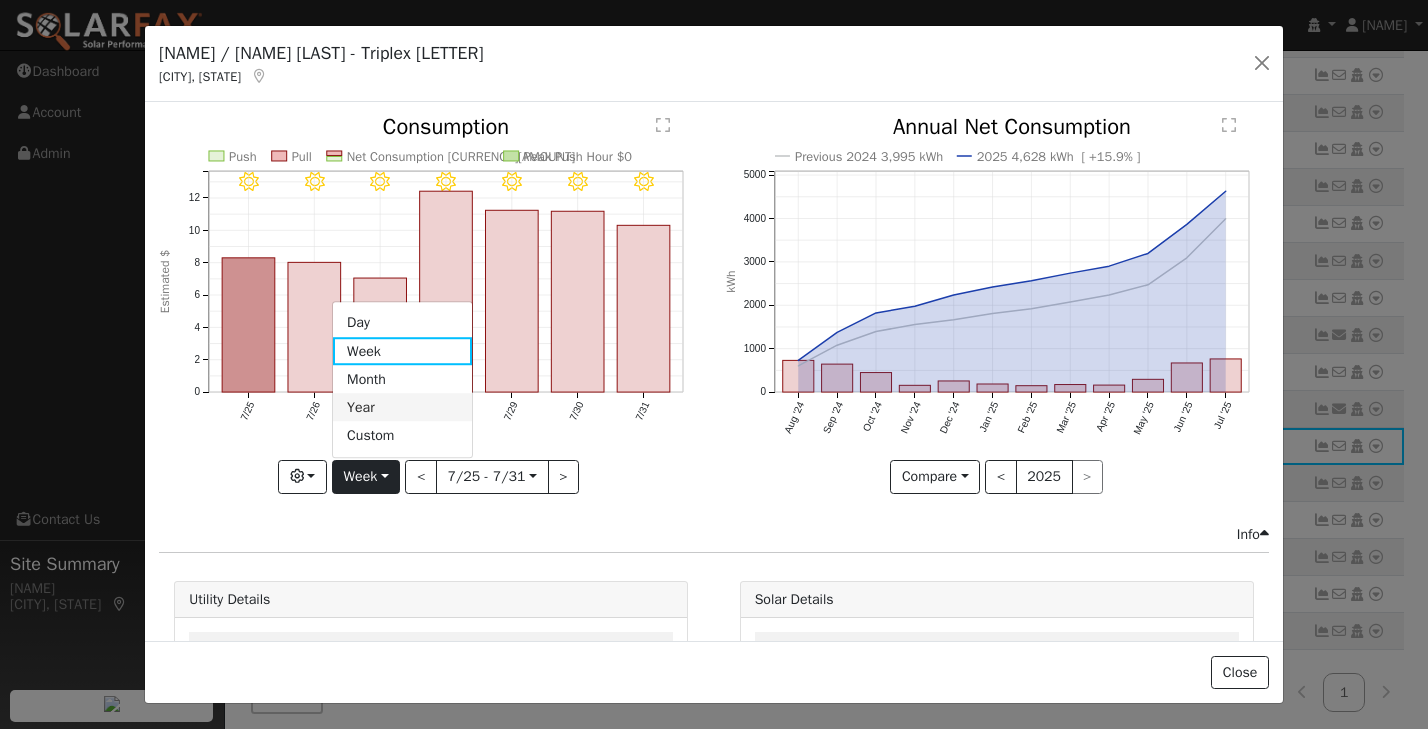 click on "Year" at bounding box center [402, 408] 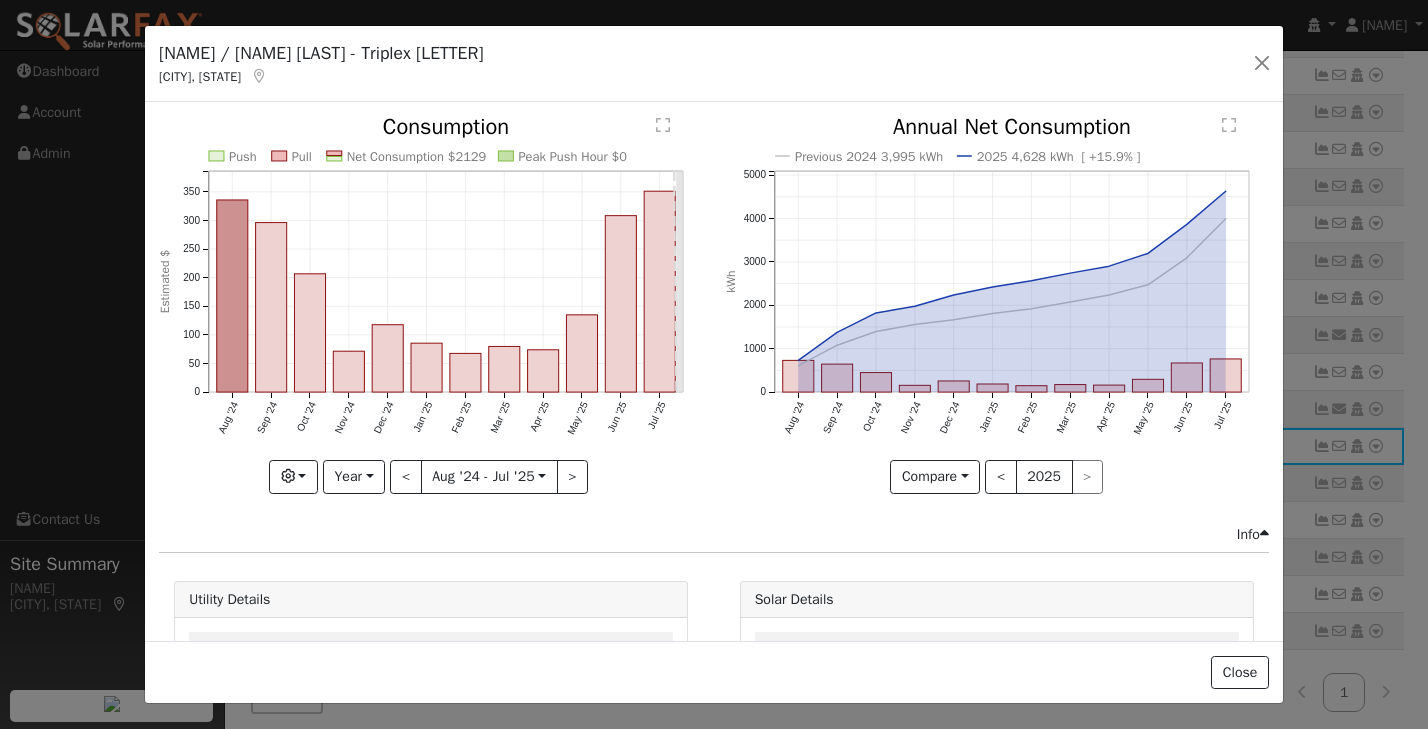 click on "Push Pull Net Consumption $2129  Peak Push Hour $0  Aug '24 Sep '24 Oct '24 Nov '24 Dec '24 Jan '25 Feb '25 Mar '25 Apr '25 May '25 Jun '25 Jul '25 0 50 100 150 200 250 300 350  Consumption Estimated $ onclick="" onclick="" onclick="" onclick="" onclick="" onclick="" onclick="" onclick="" onclick="" onclick="" onclick="" onclick=""" 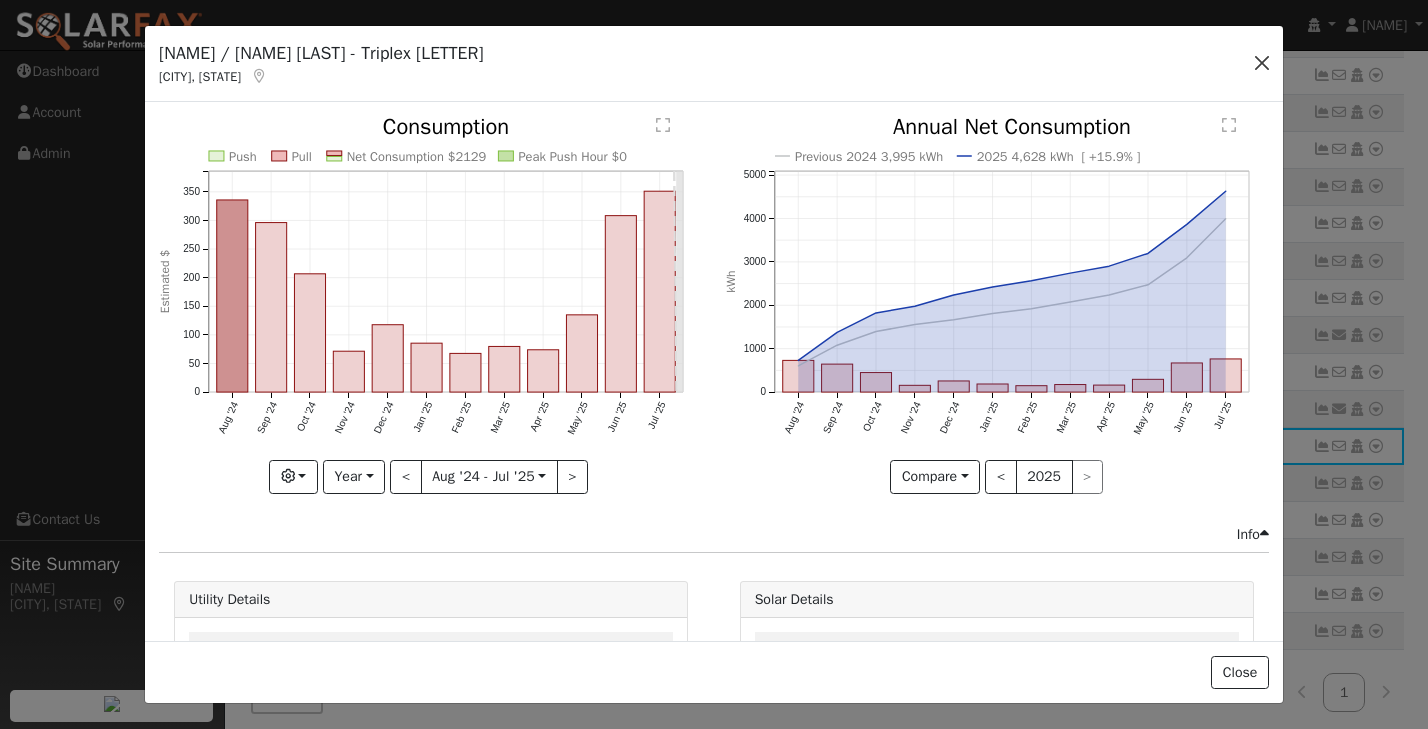 click at bounding box center (1262, 63) 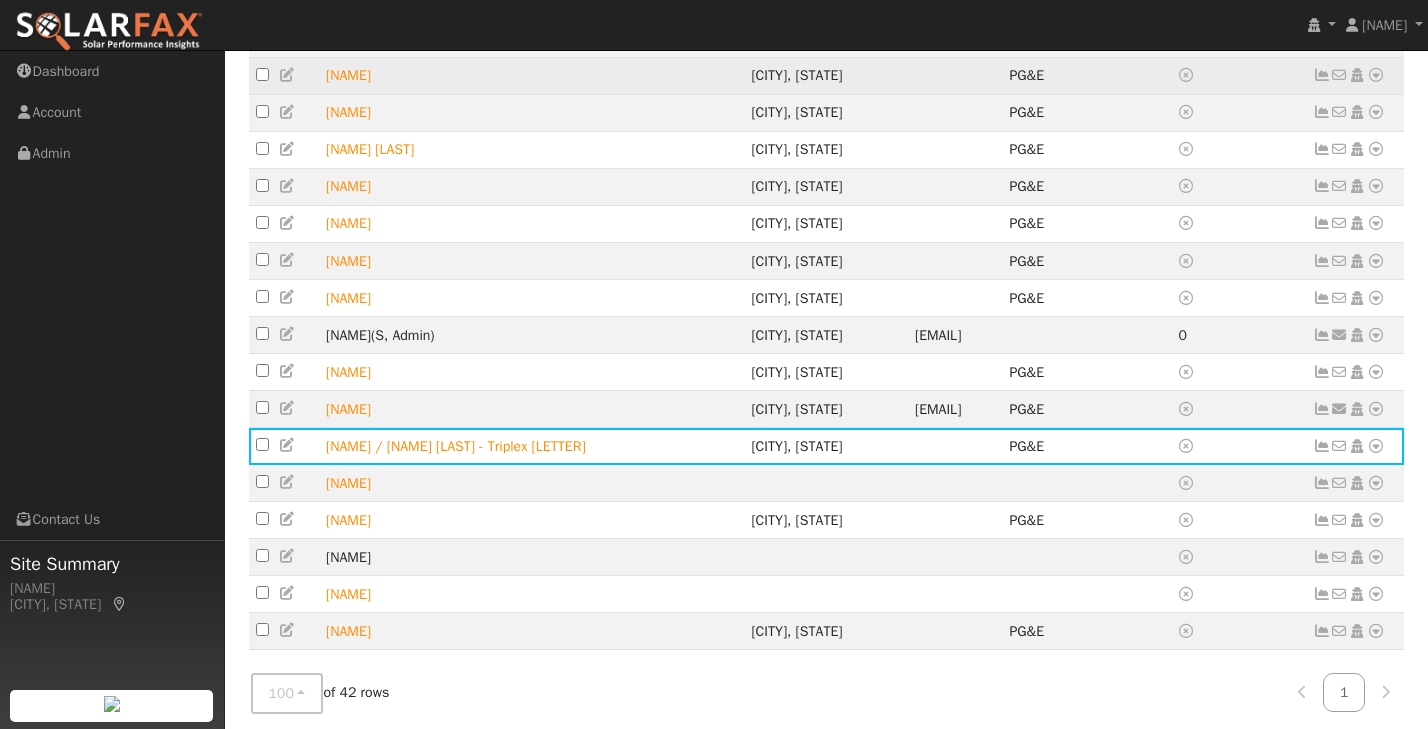 click at bounding box center [1322, 75] 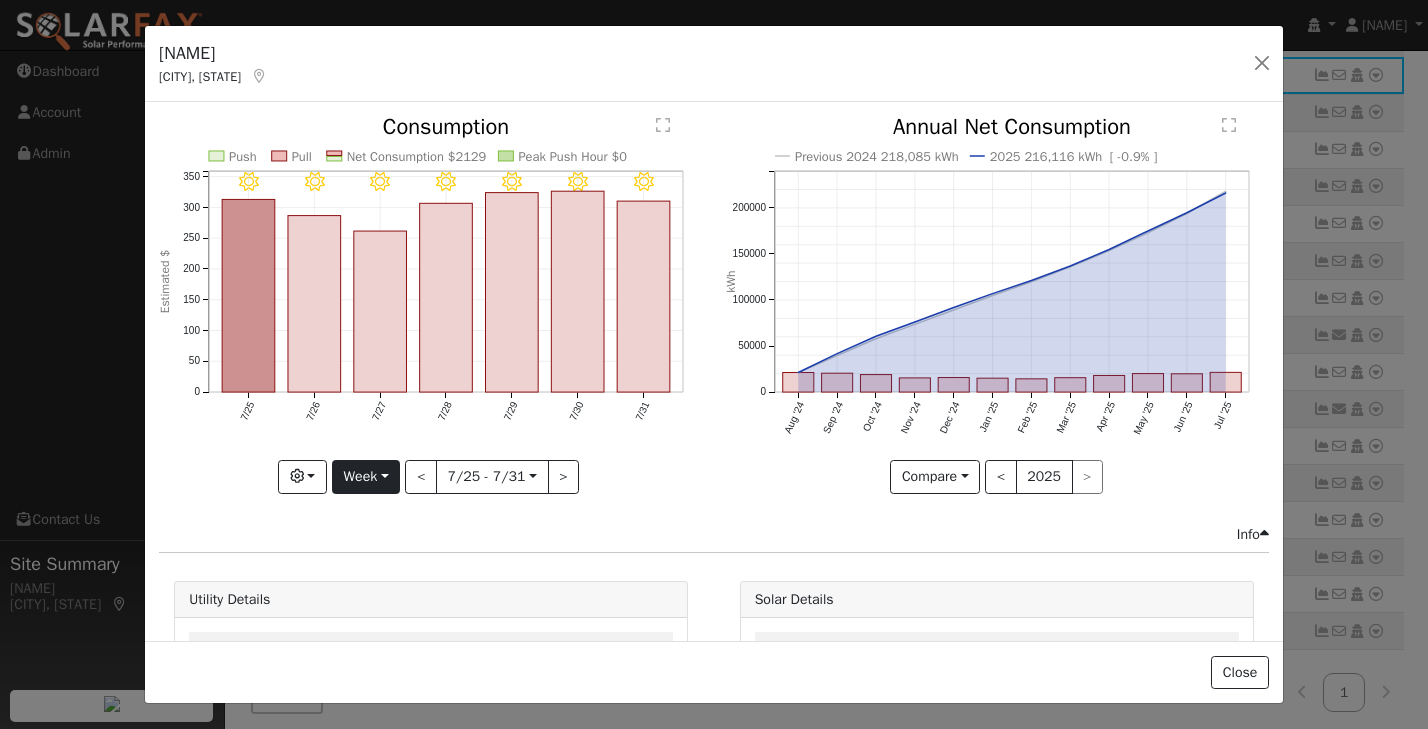 click on "Week" at bounding box center [366, 477] 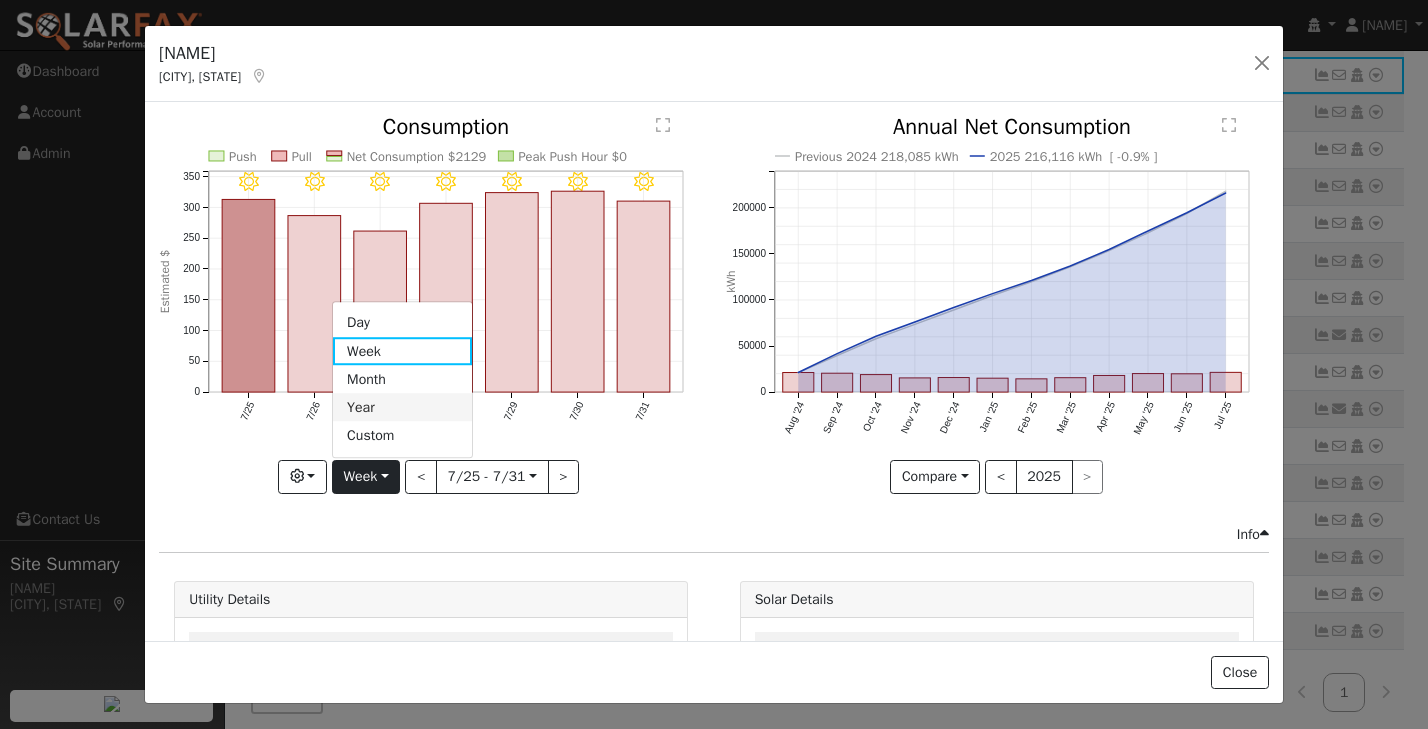 click on "Year" at bounding box center [402, 408] 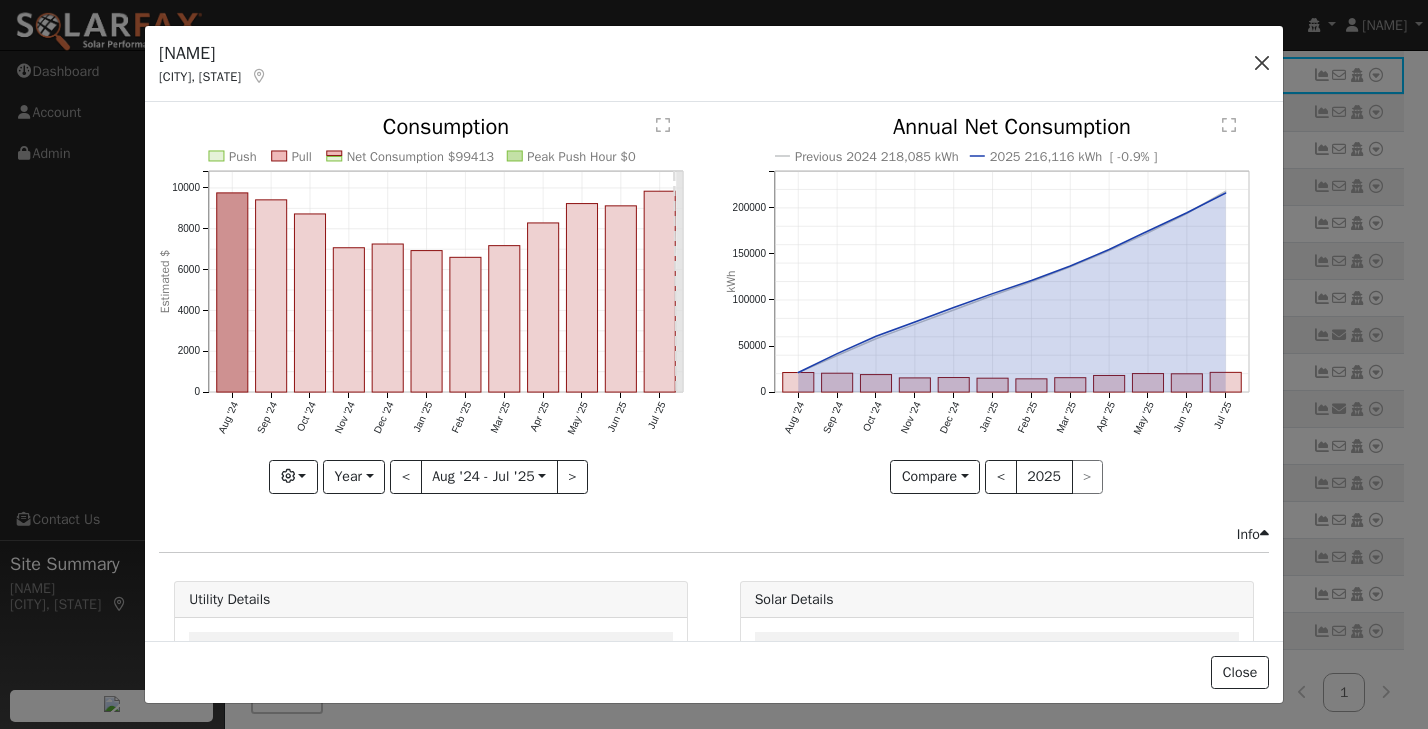 click at bounding box center [1262, 63] 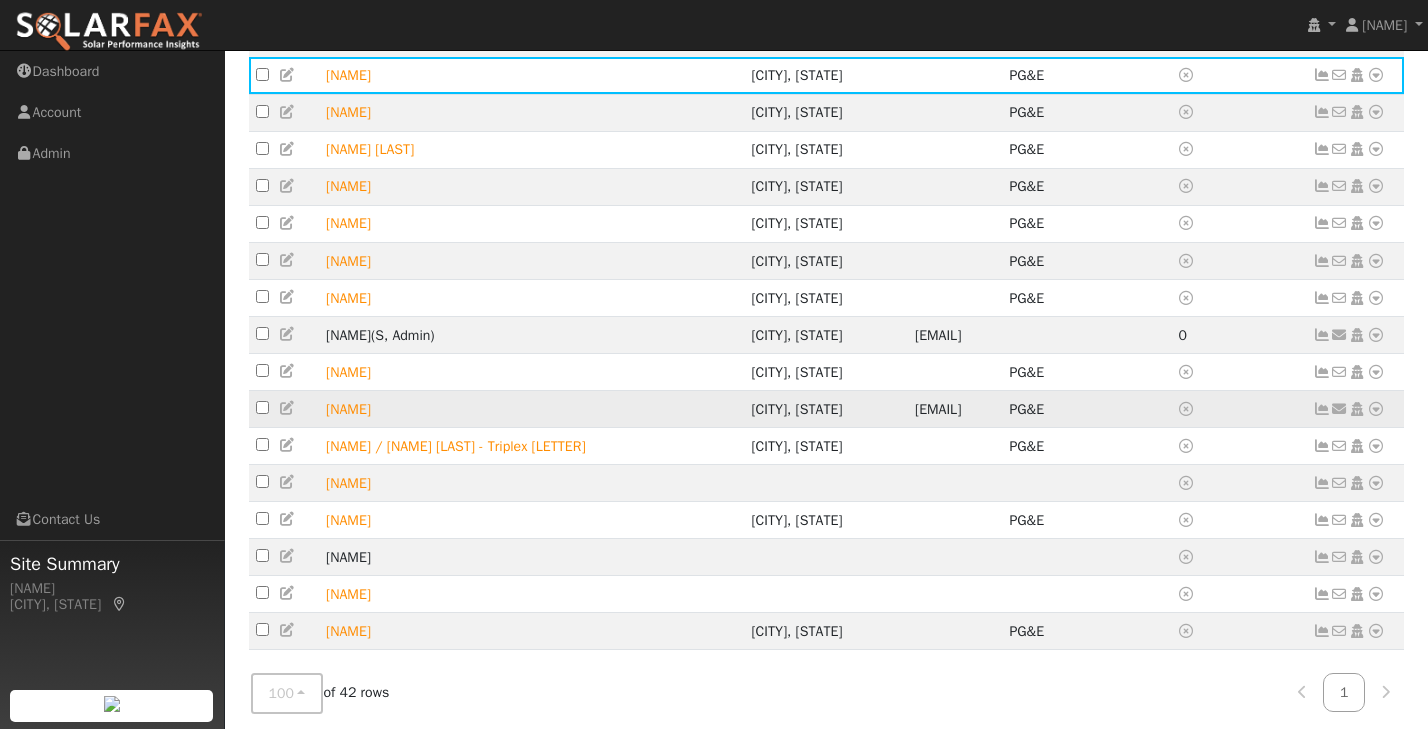 click at bounding box center (1322, 409) 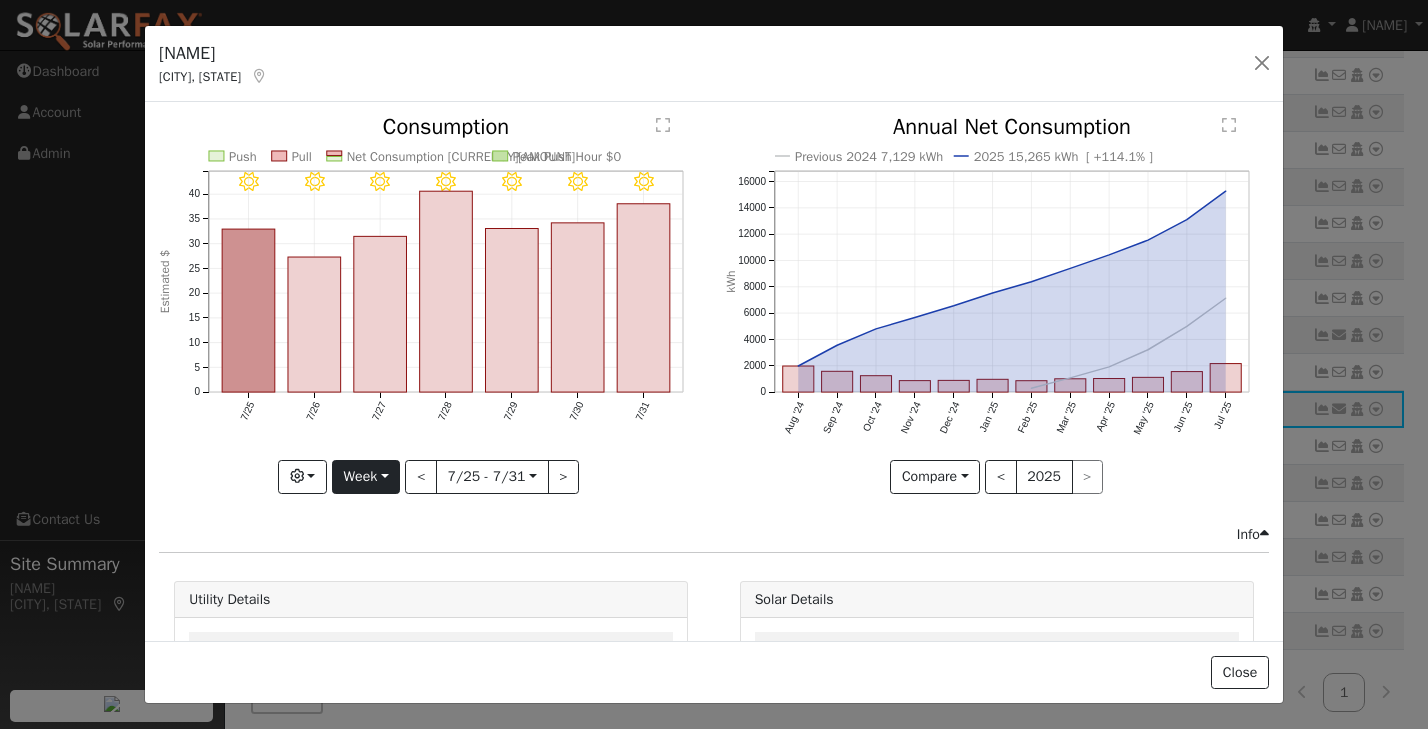 click on "Week" at bounding box center [366, 477] 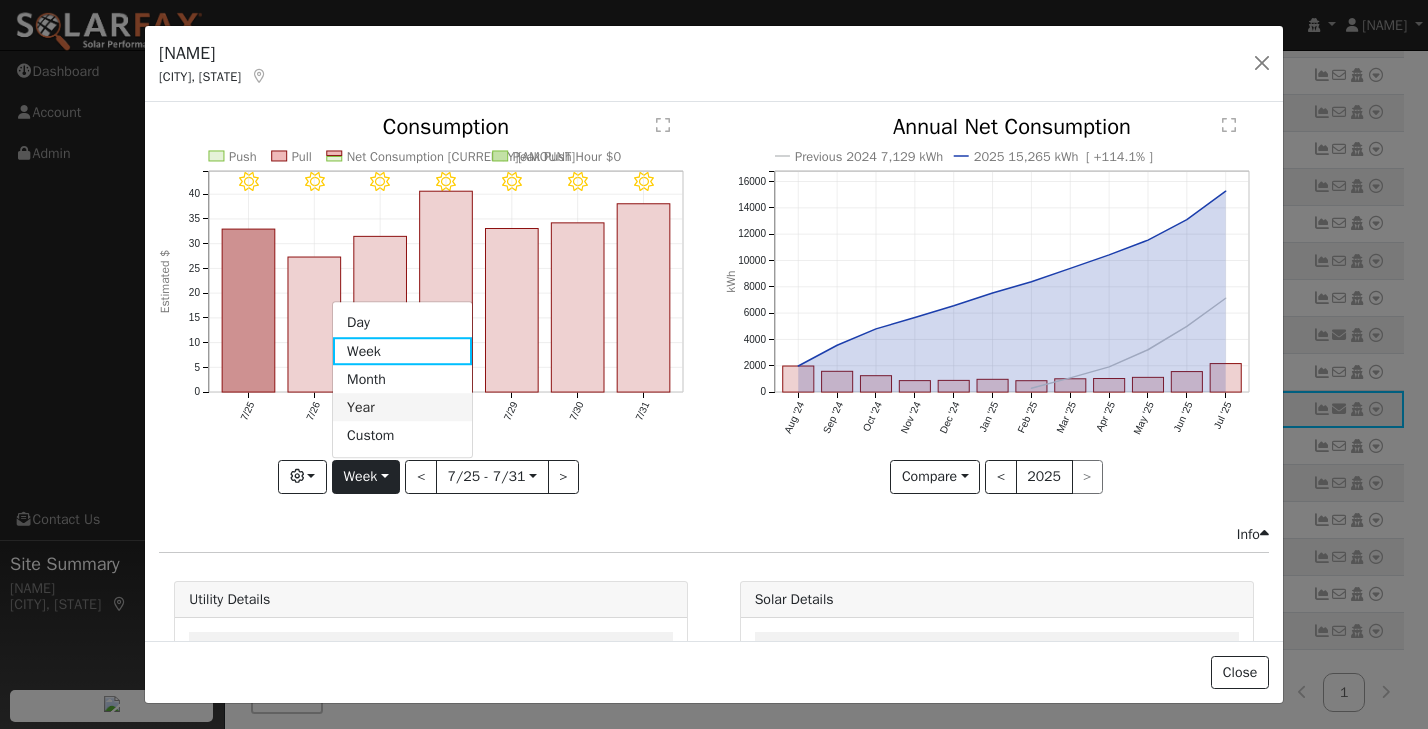 click on "Year" at bounding box center (402, 408) 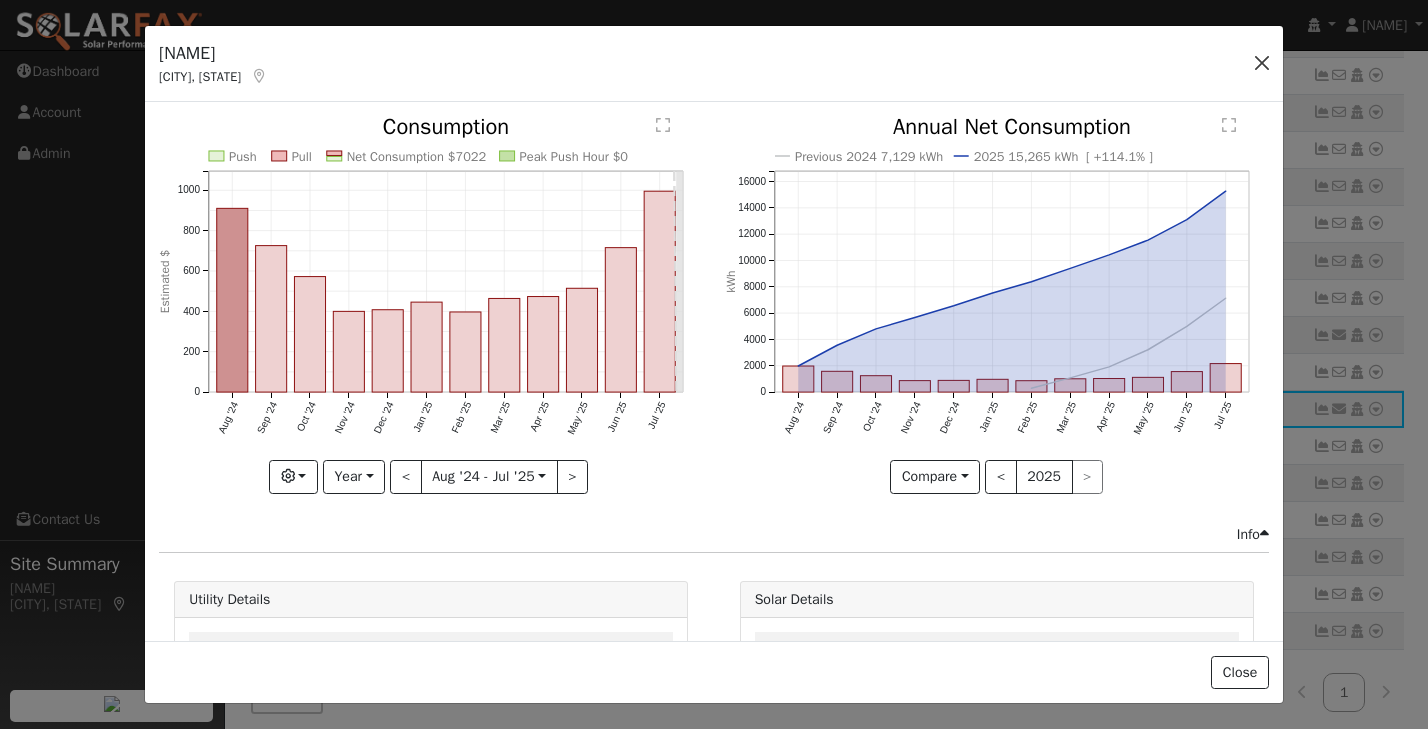 click at bounding box center [1262, 63] 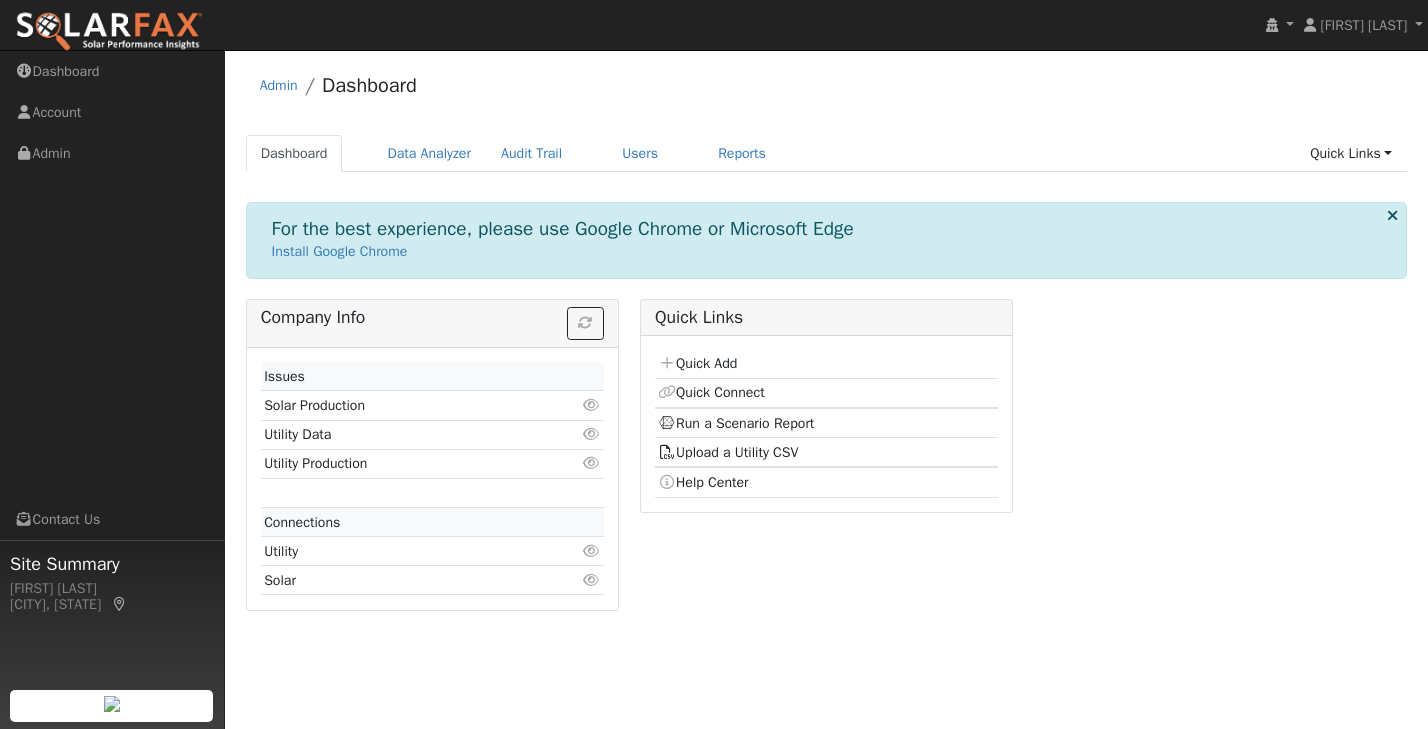 scroll, scrollTop: 0, scrollLeft: 0, axis: both 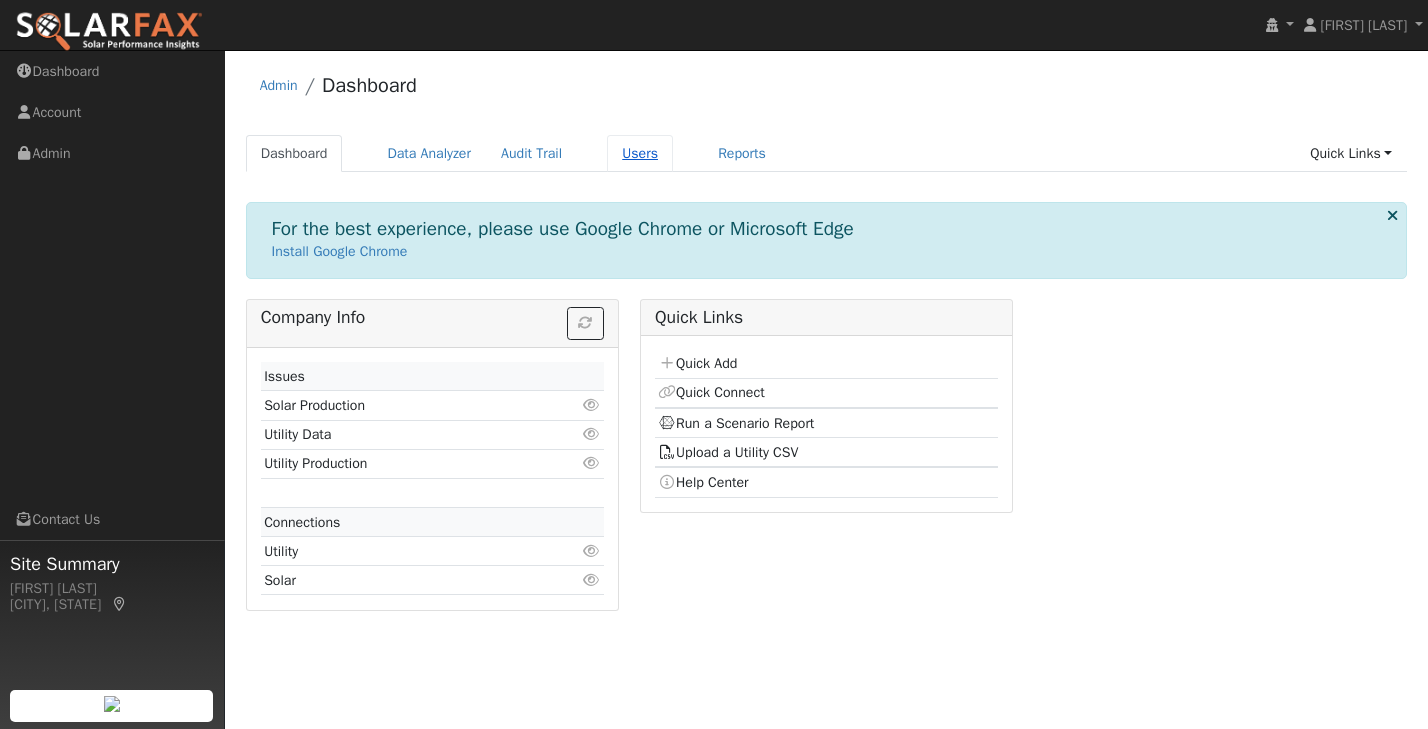 click on "Users" at bounding box center (640, 153) 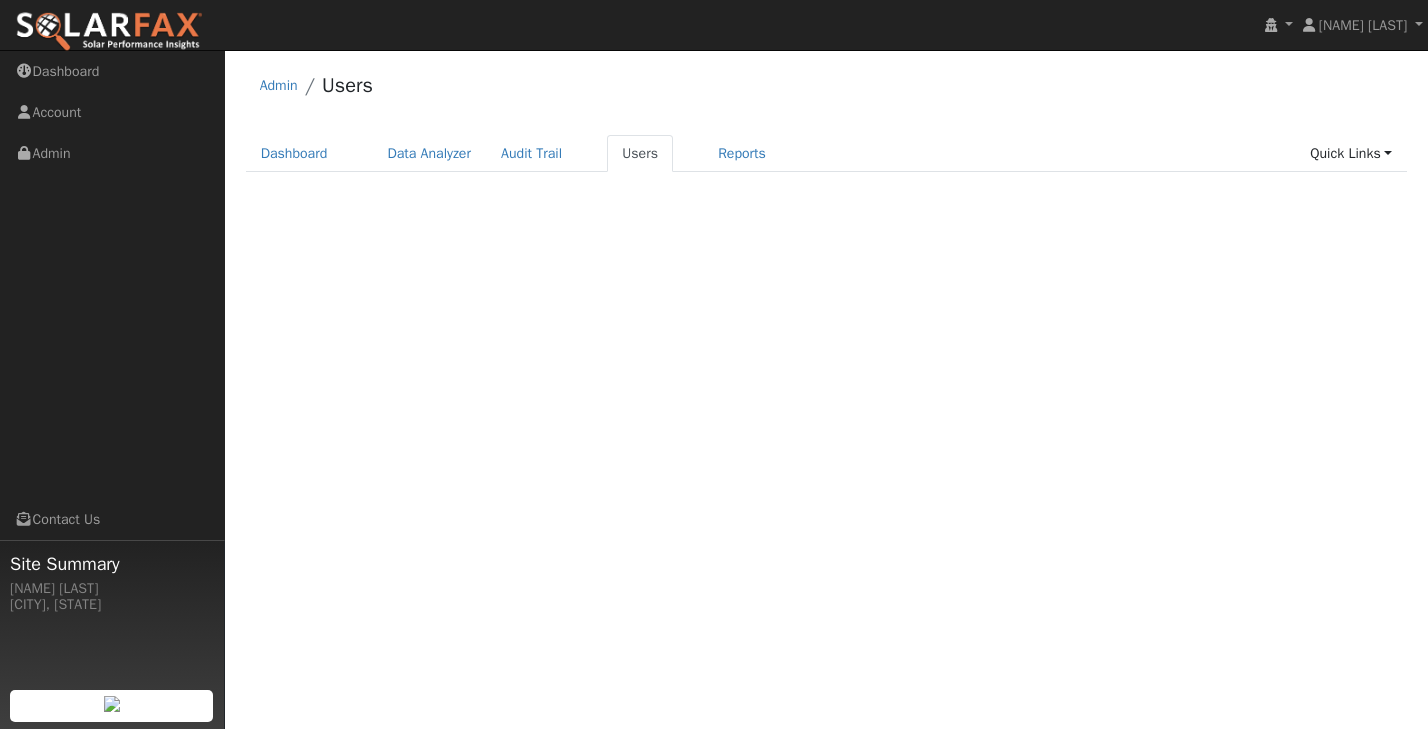 scroll, scrollTop: 0, scrollLeft: 0, axis: both 